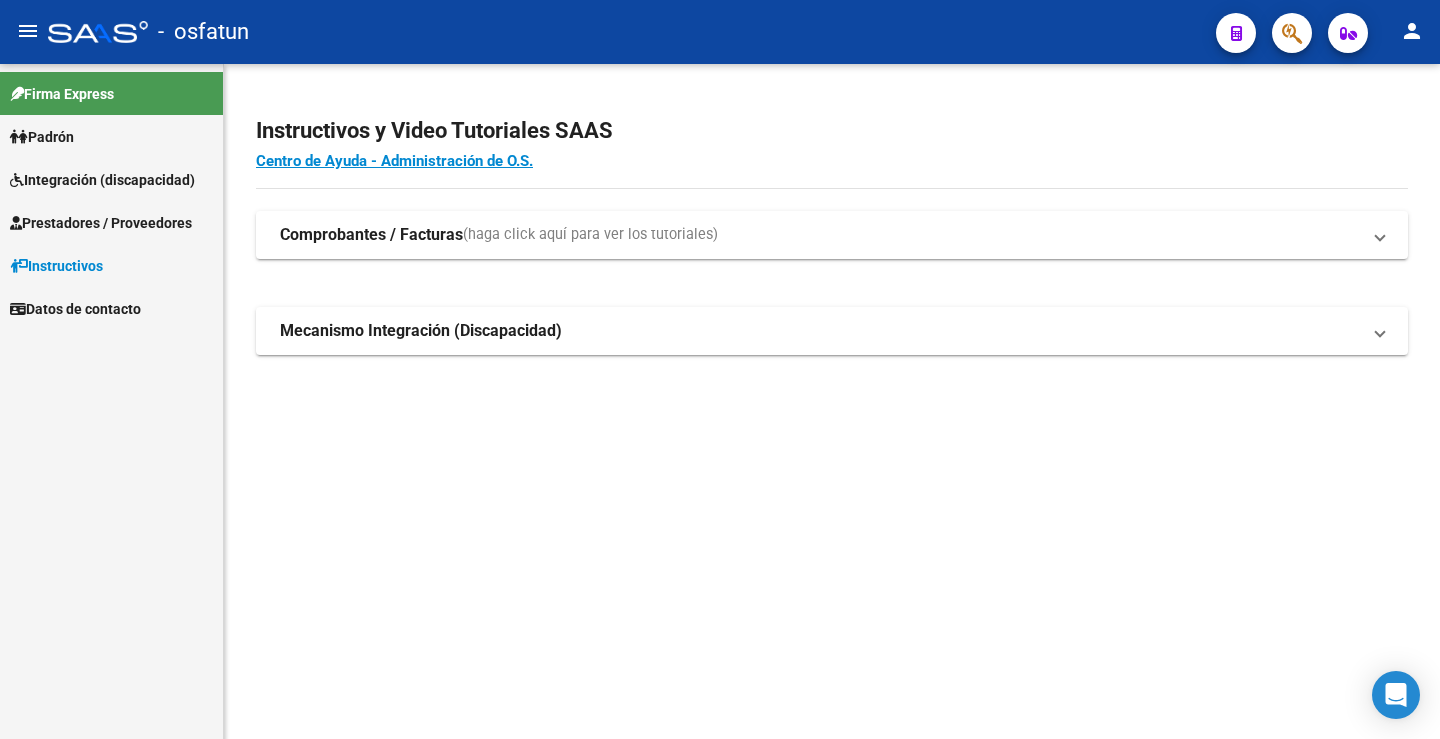 scroll, scrollTop: 0, scrollLeft: 0, axis: both 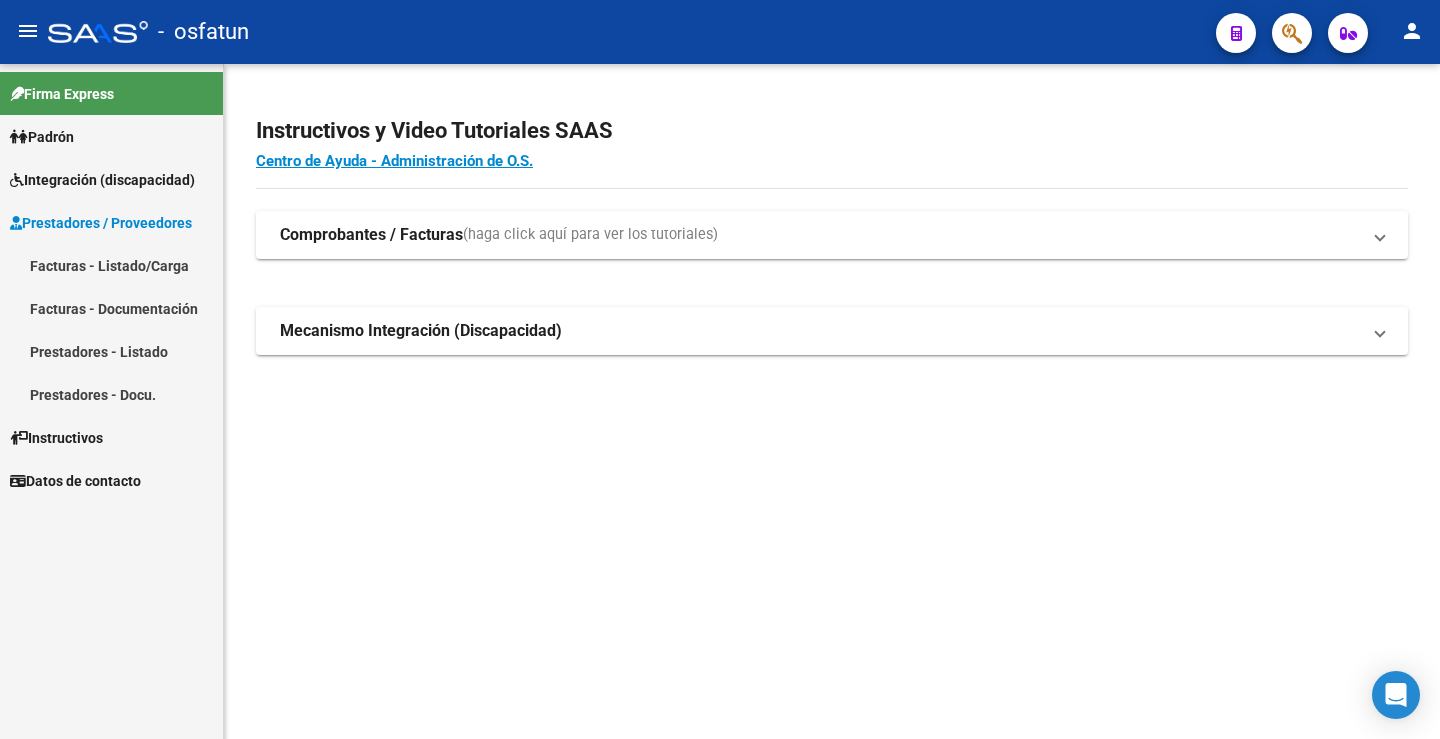 click on "Facturas - Listado/Carga" at bounding box center [111, 265] 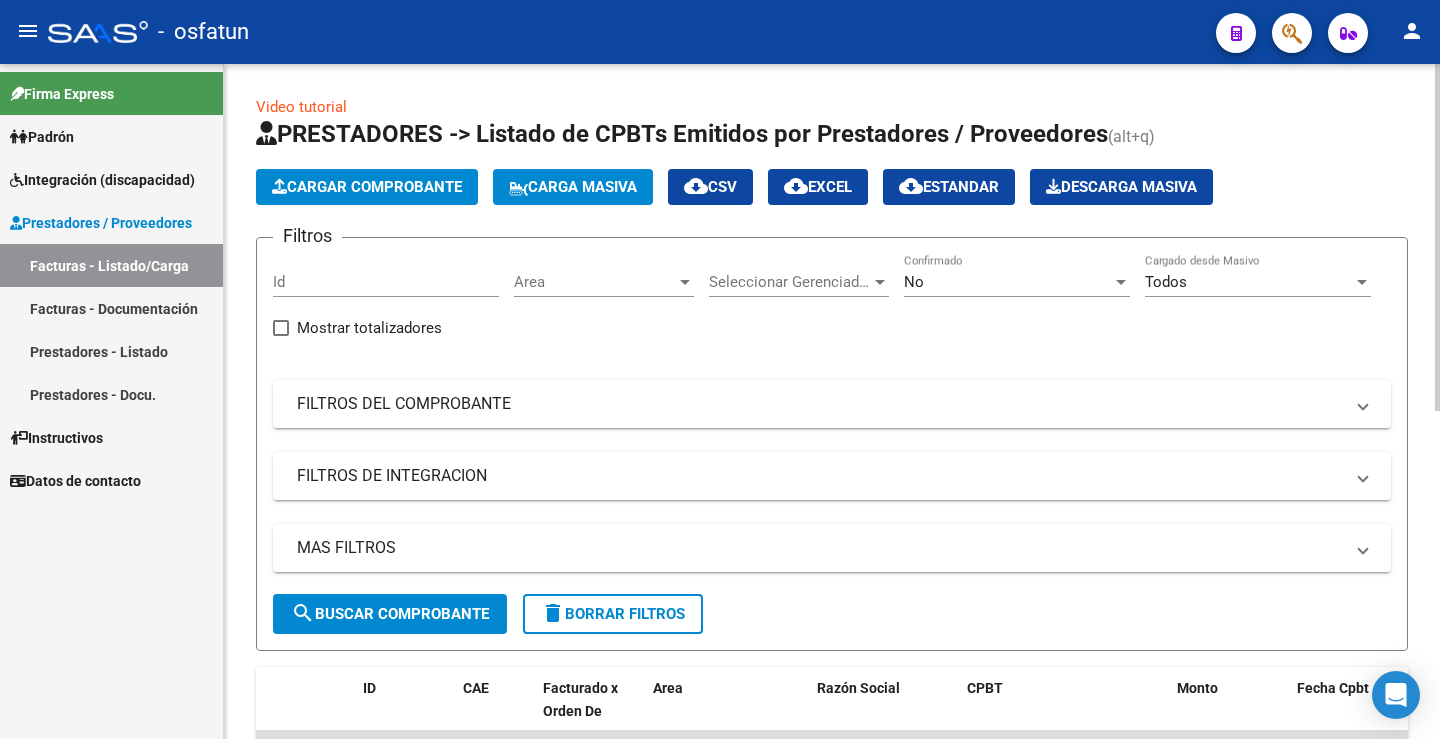 click on "Id" at bounding box center (386, 282) 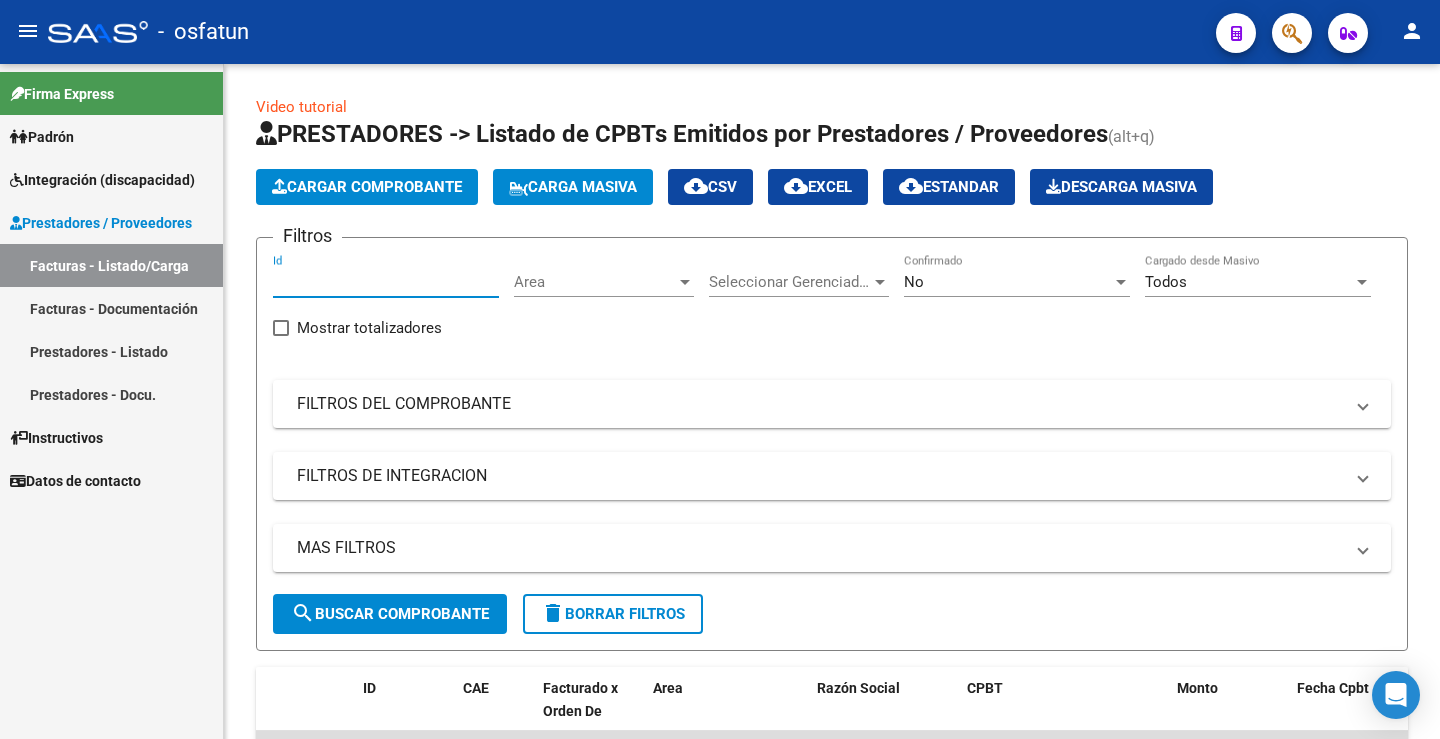 click on "Prestadores - Listado" at bounding box center [111, 351] 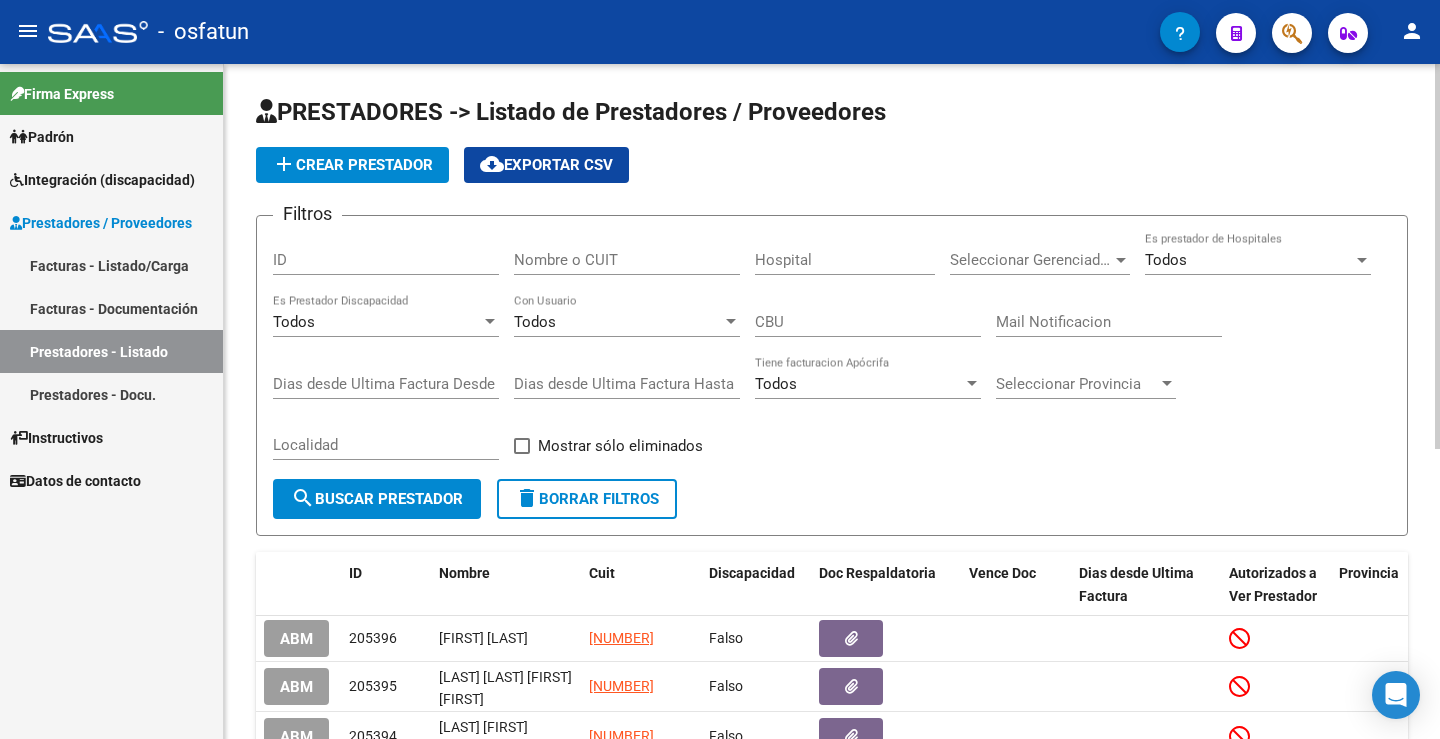click on "Nombre o CUIT" at bounding box center (627, 260) 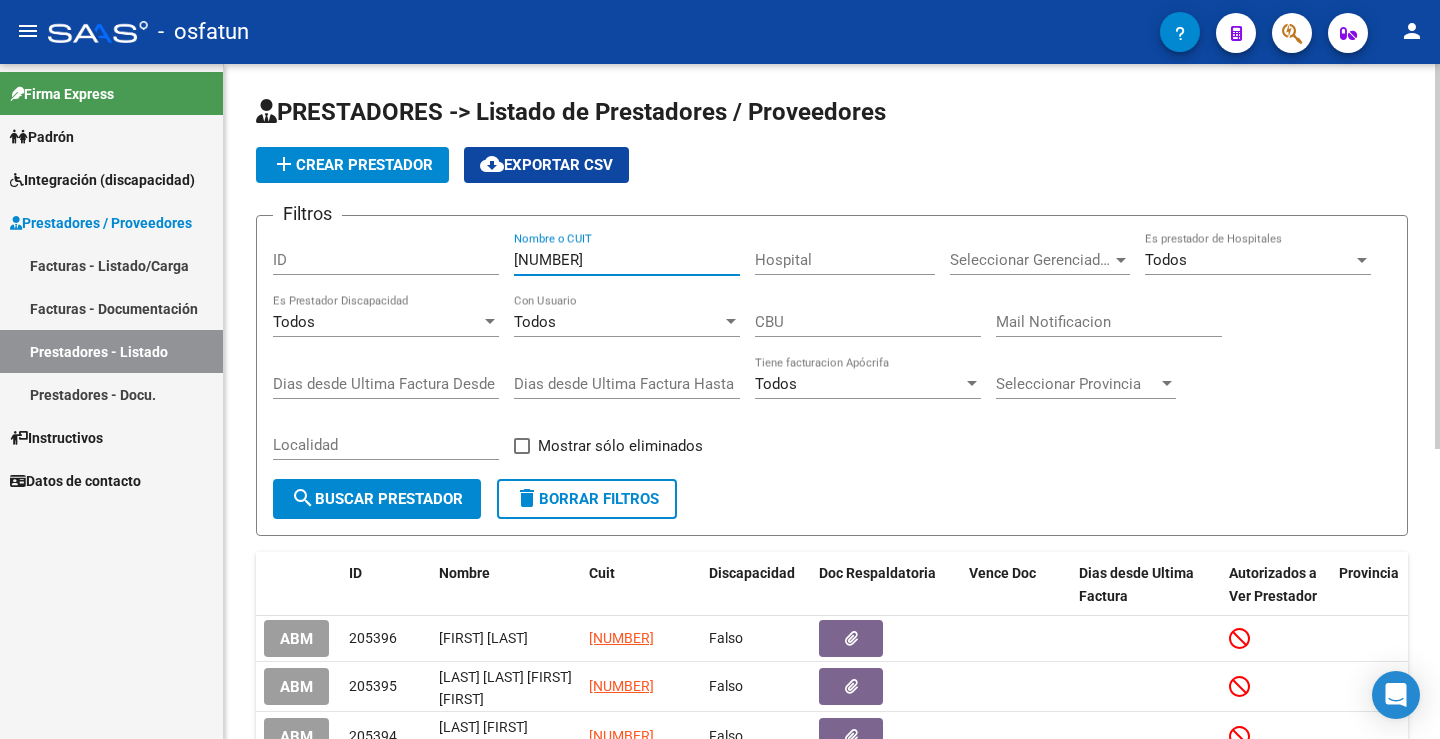 type on "[NUMBER]" 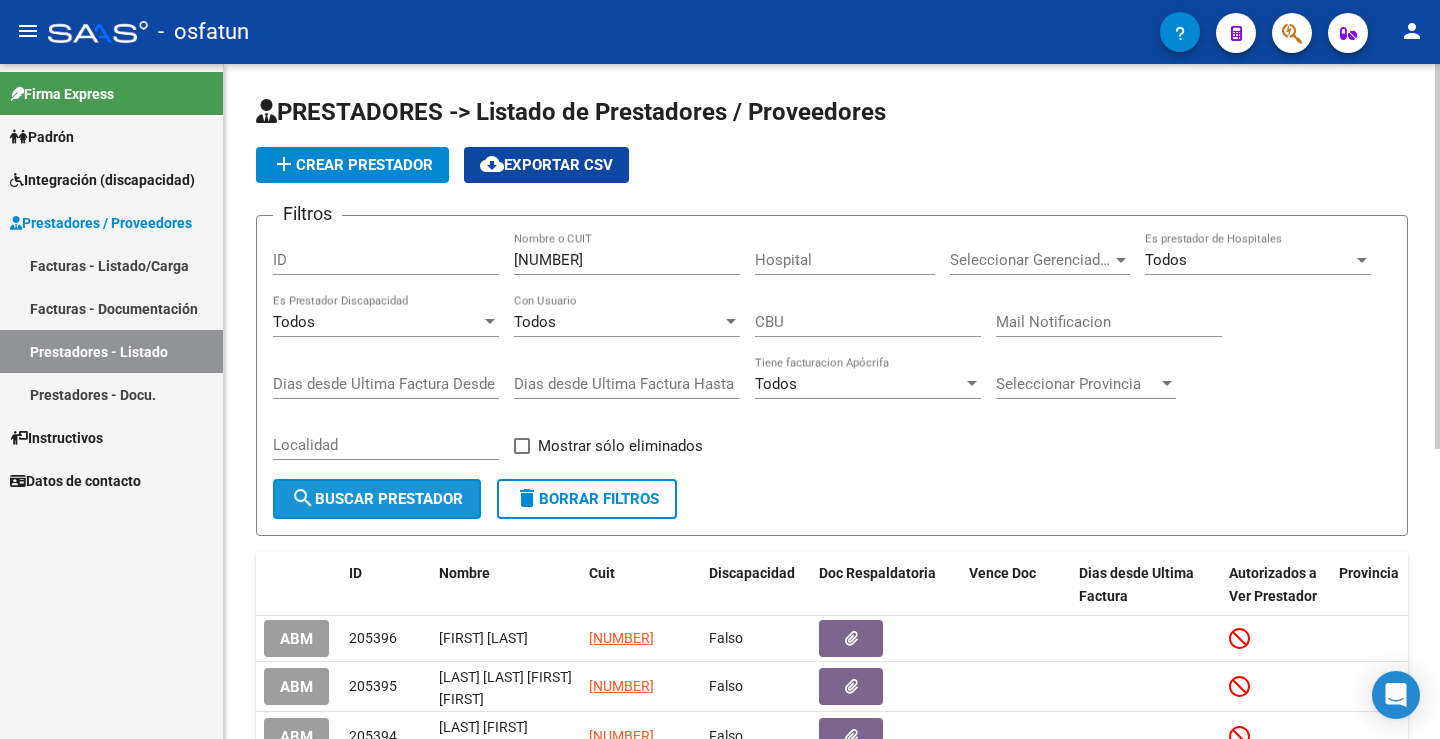 click on "search  Buscar Prestador" 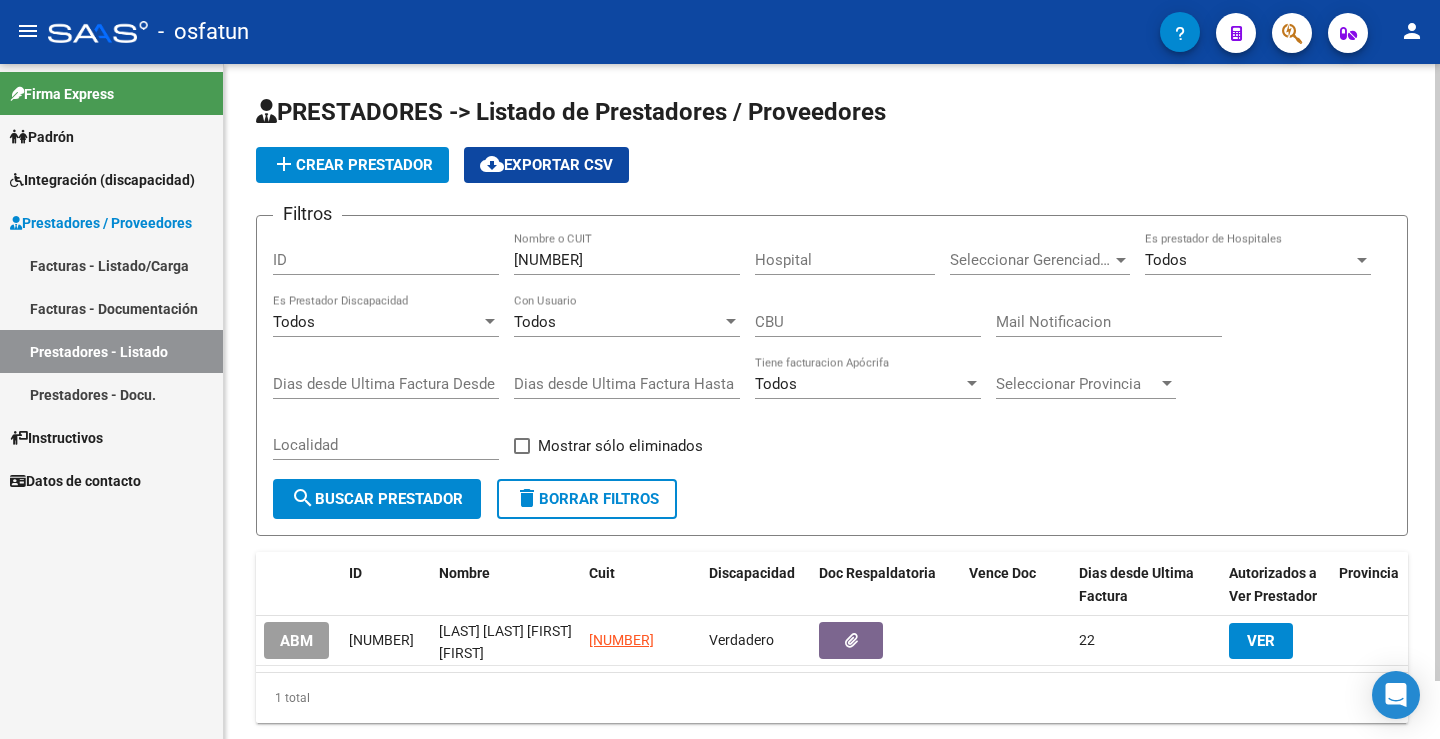 scroll, scrollTop: 63, scrollLeft: 0, axis: vertical 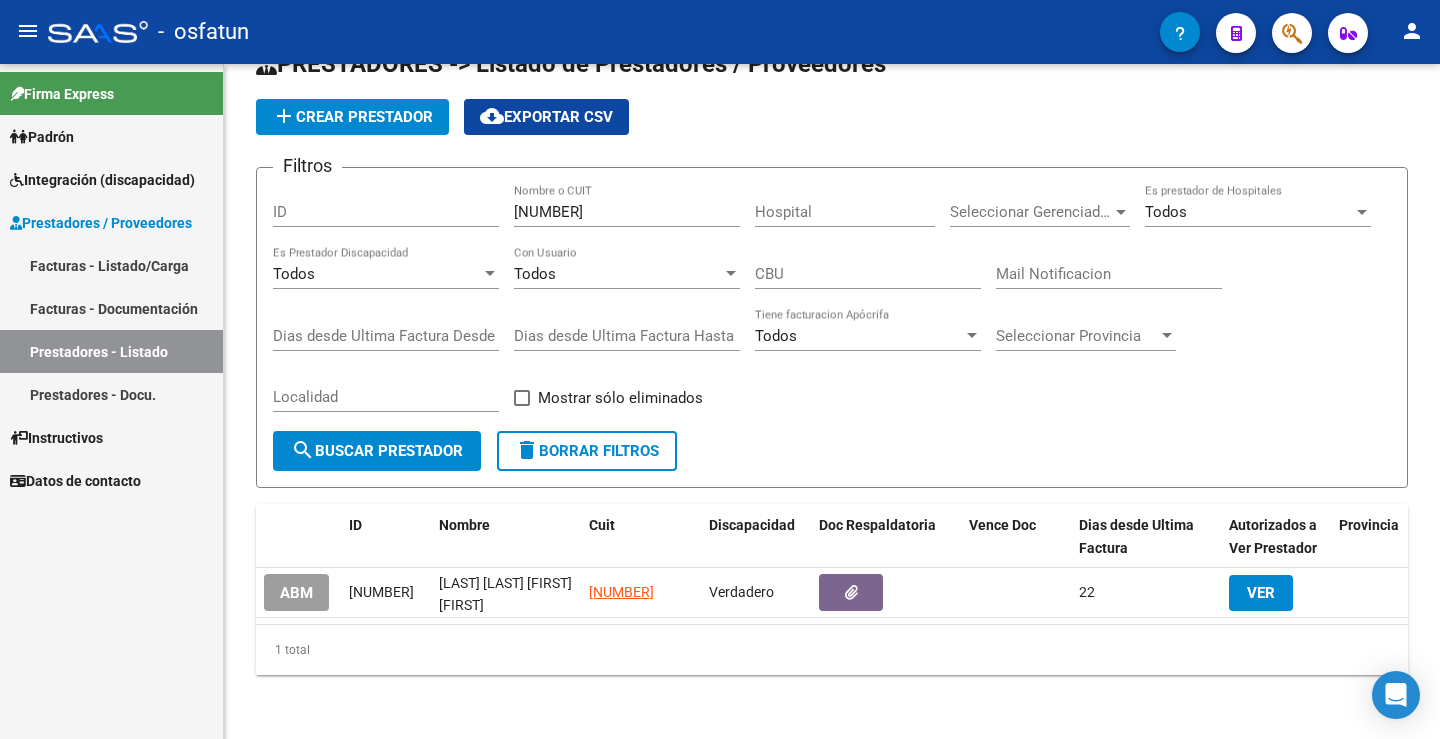 click on "Facturas - Listado/Carga" at bounding box center [111, 265] 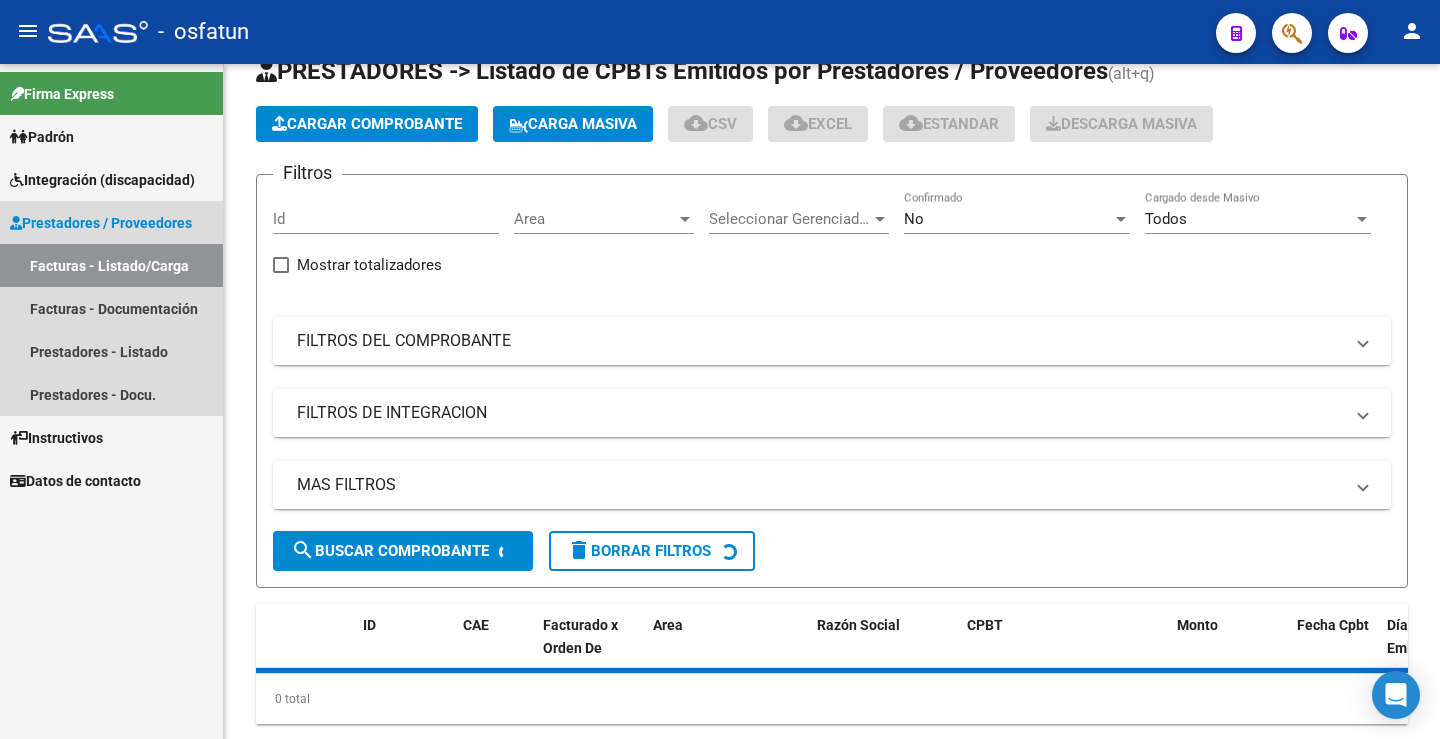 scroll, scrollTop: 0, scrollLeft: 0, axis: both 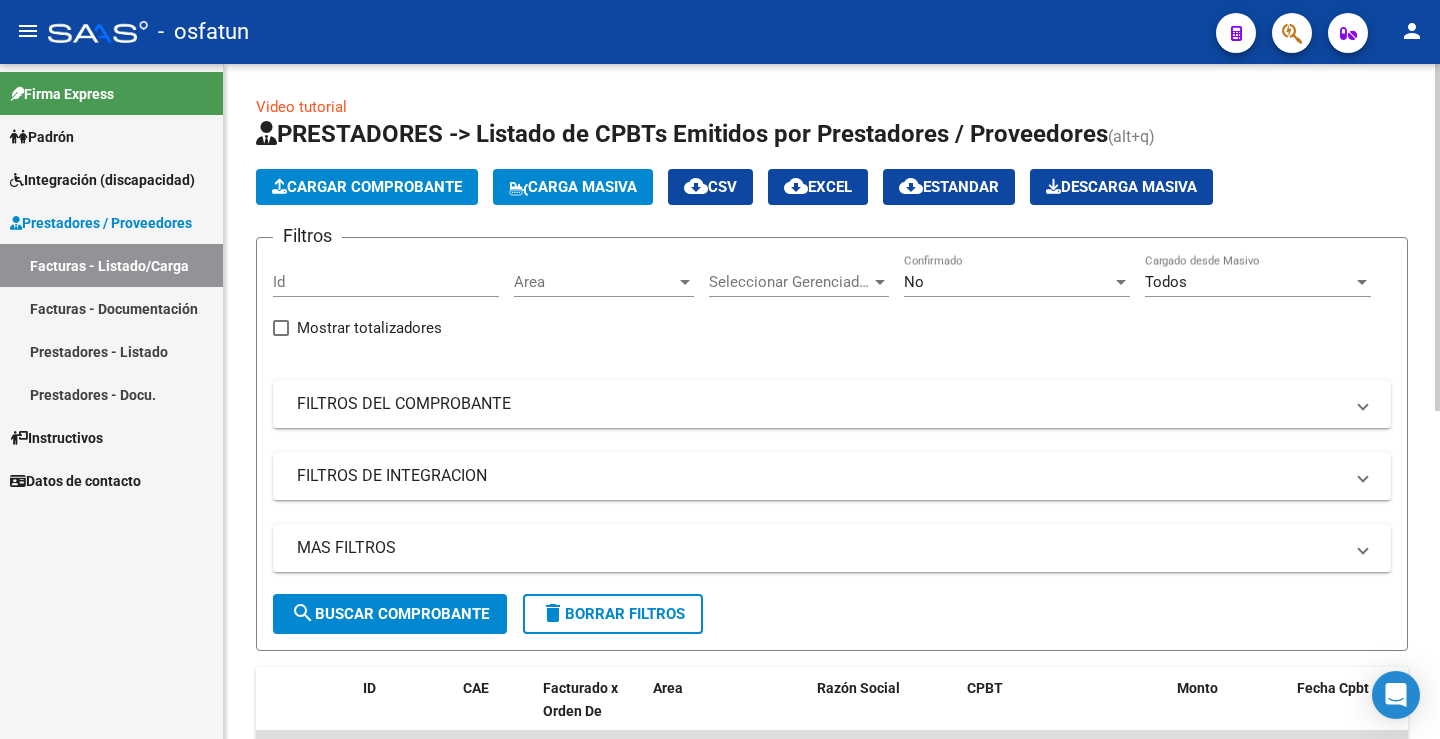 click on "Id" 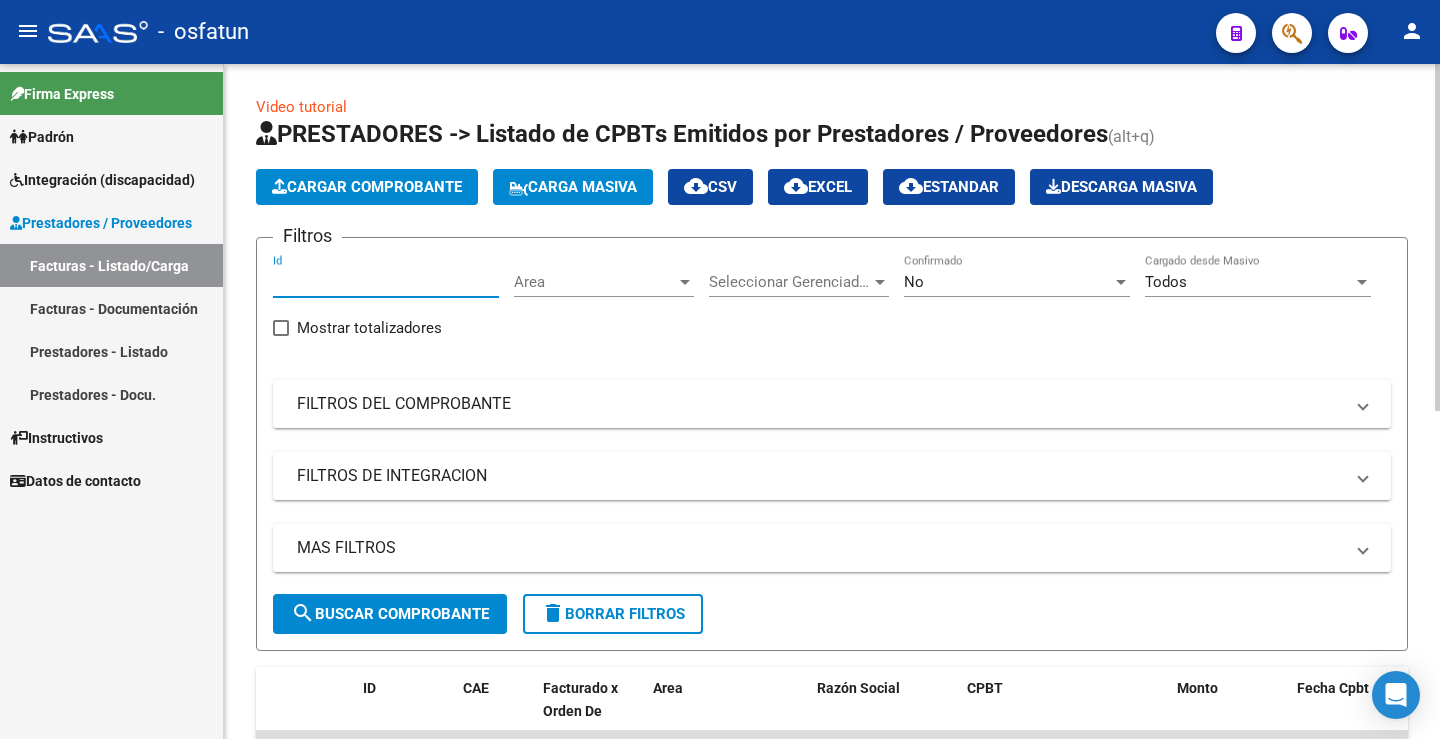type on "[NUMBER]" 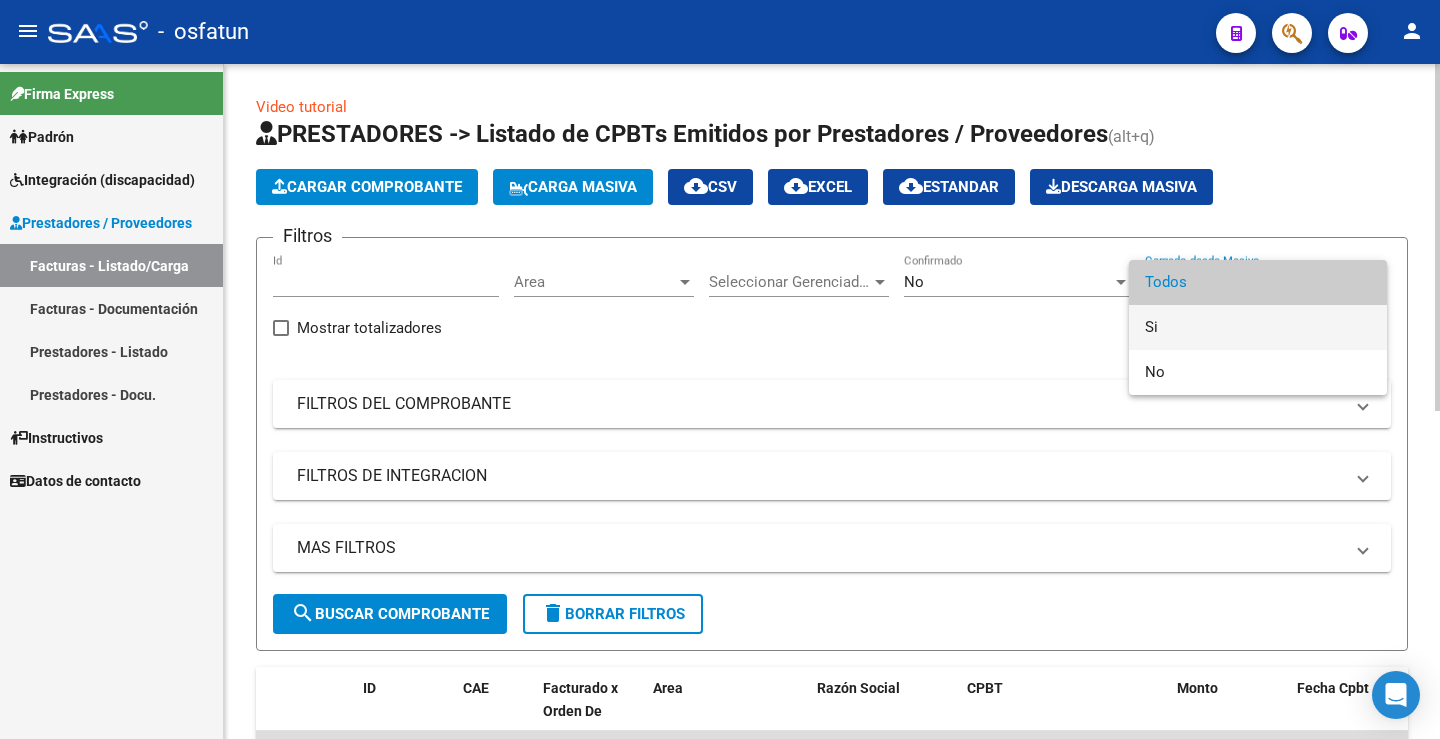 click on "Si" at bounding box center (1258, 327) 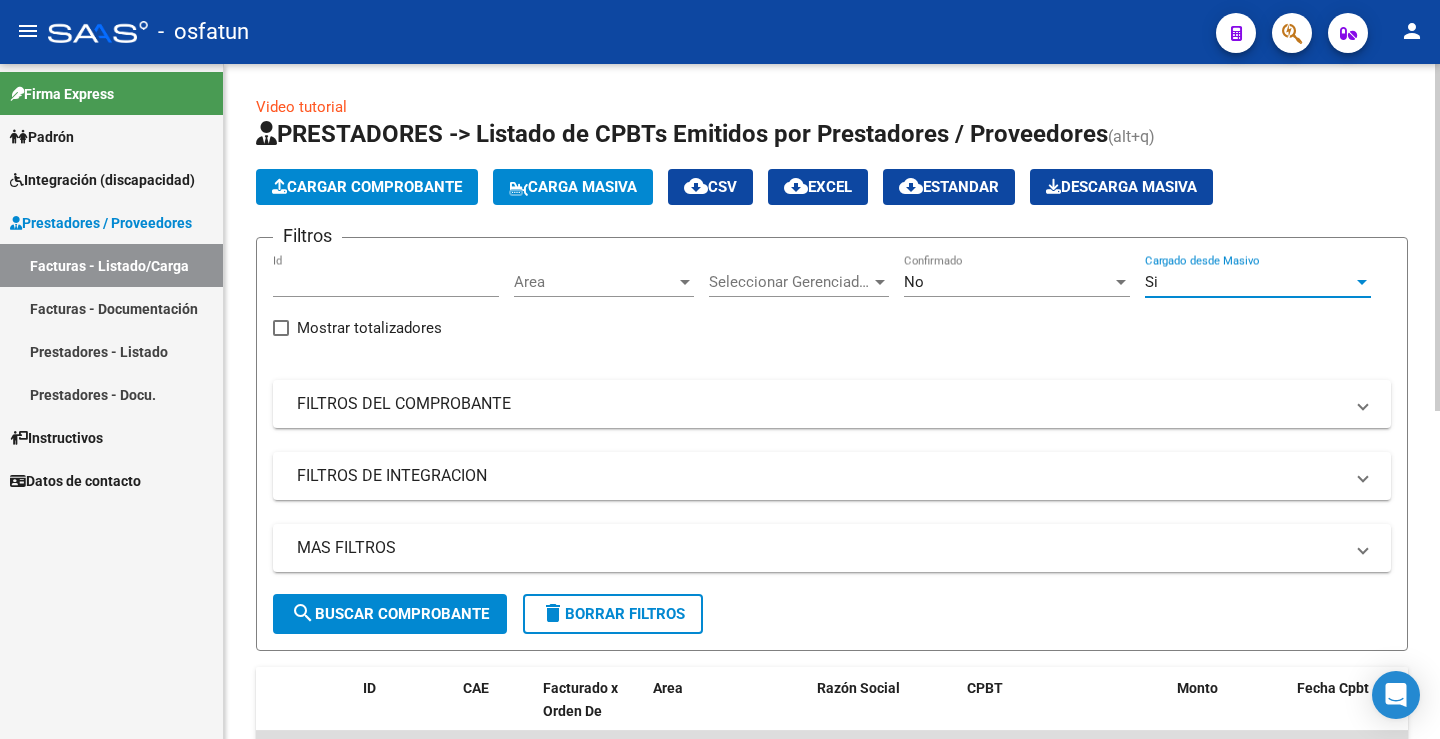 click on "search  Buscar Comprobante" 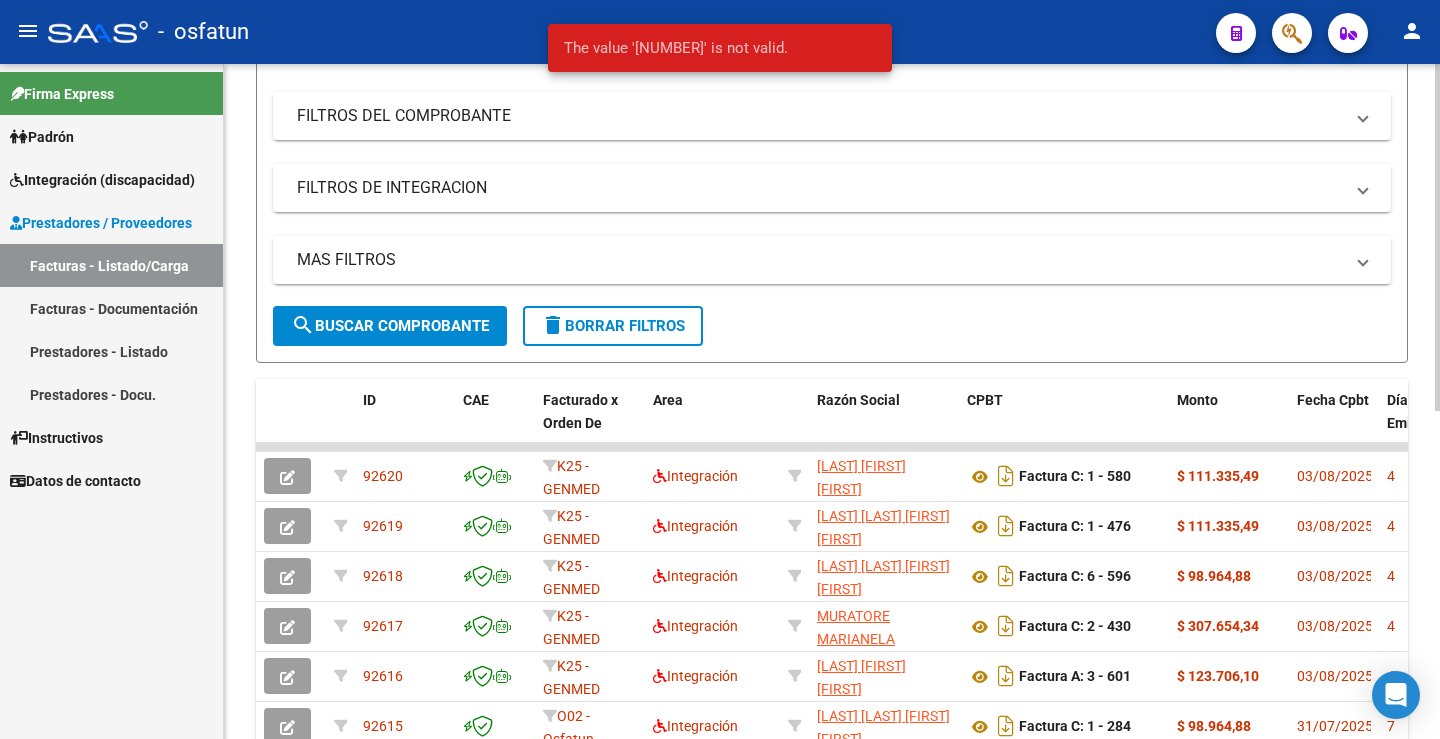 scroll, scrollTop: 300, scrollLeft: 0, axis: vertical 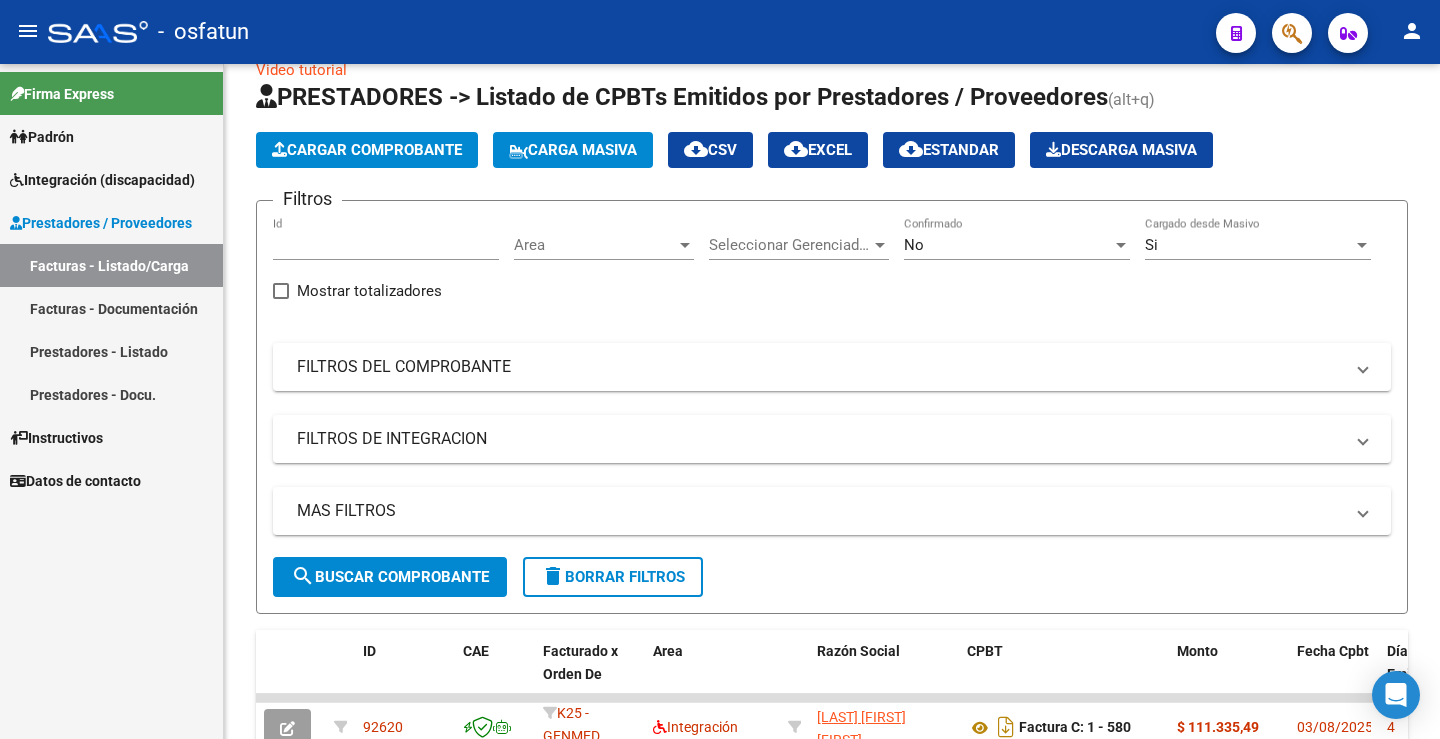 click on "Firma Express     Padrón Análisis Afiliado    Integración (discapacidad) Estado Presentaciones SSS Certificado Discapacidad Pedido Integración a SSS Facturas Liquidadas x SSS Legajos Legajos Documentación    Prestadores / Proveedores Facturas - Listado/Carga Facturas - Documentación Prestadores - Listado Prestadores - Docu.    Instructivos    Datos de contacto" at bounding box center (111, 401) 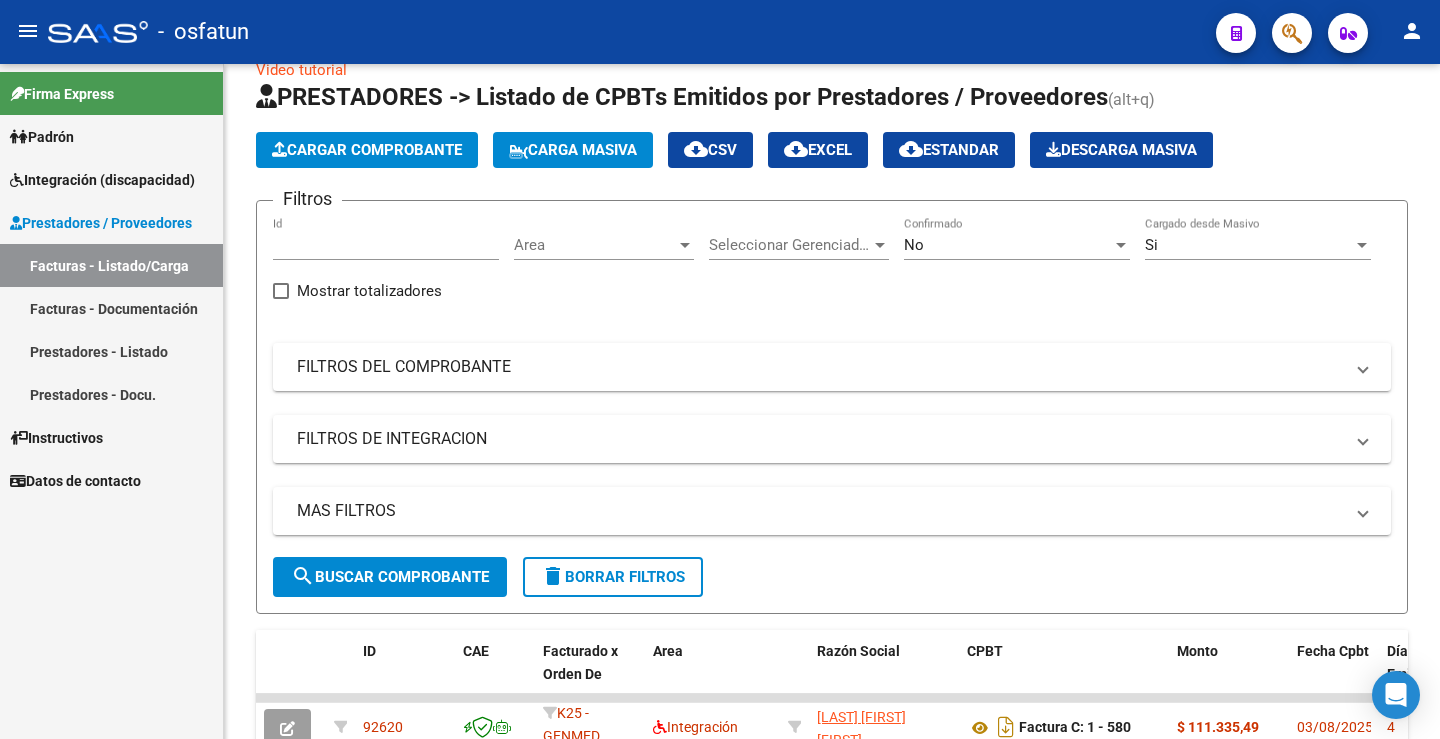 click on "Facturas - Listado/Carga" at bounding box center (111, 265) 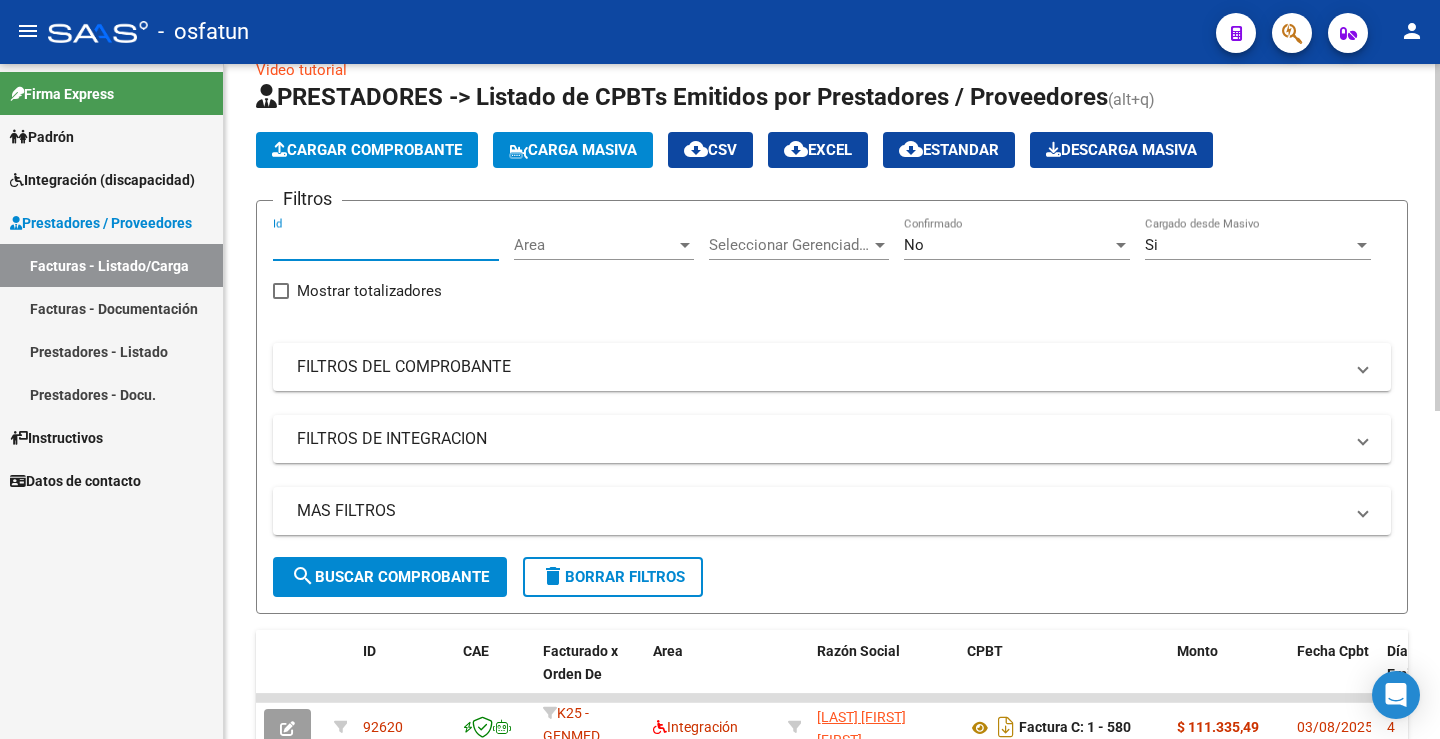 click on "[NUMBER]" at bounding box center [386, 245] 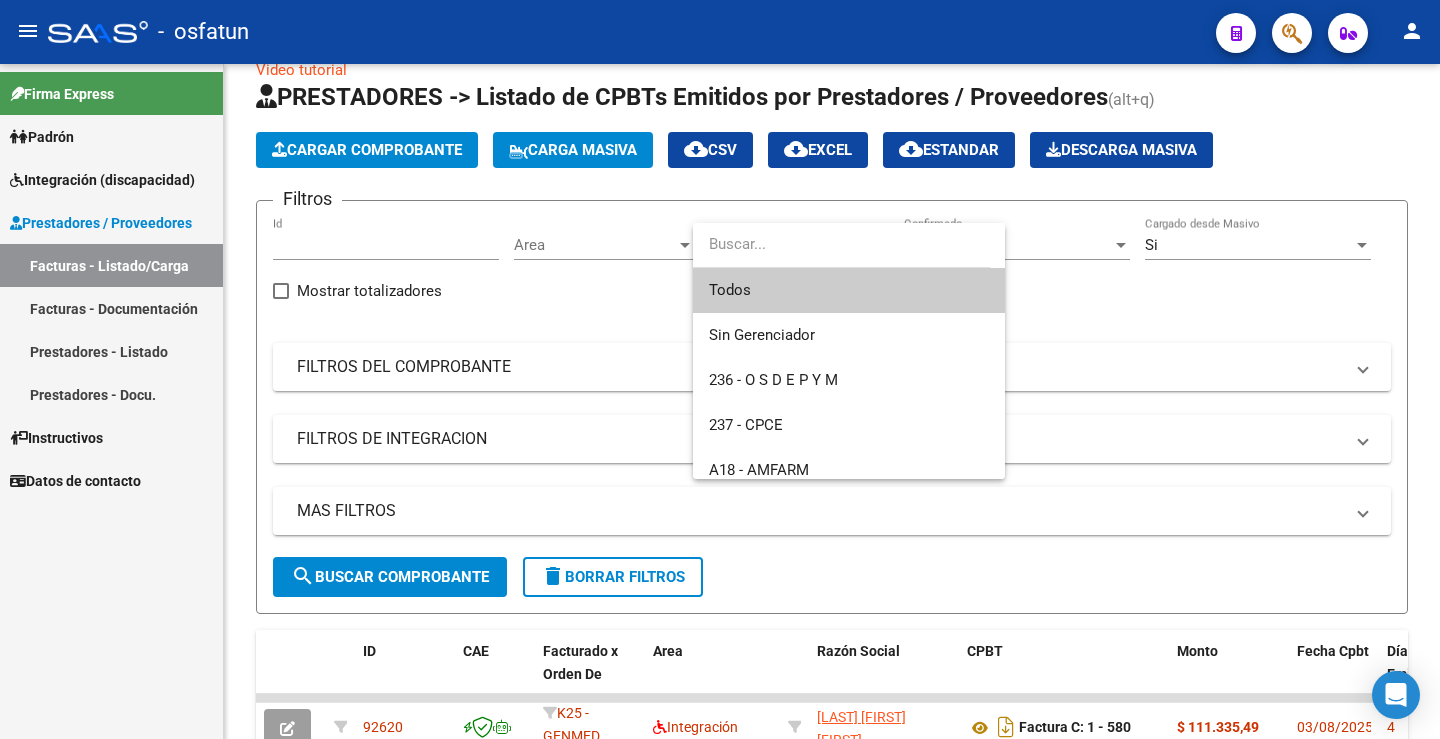 click at bounding box center (720, 369) 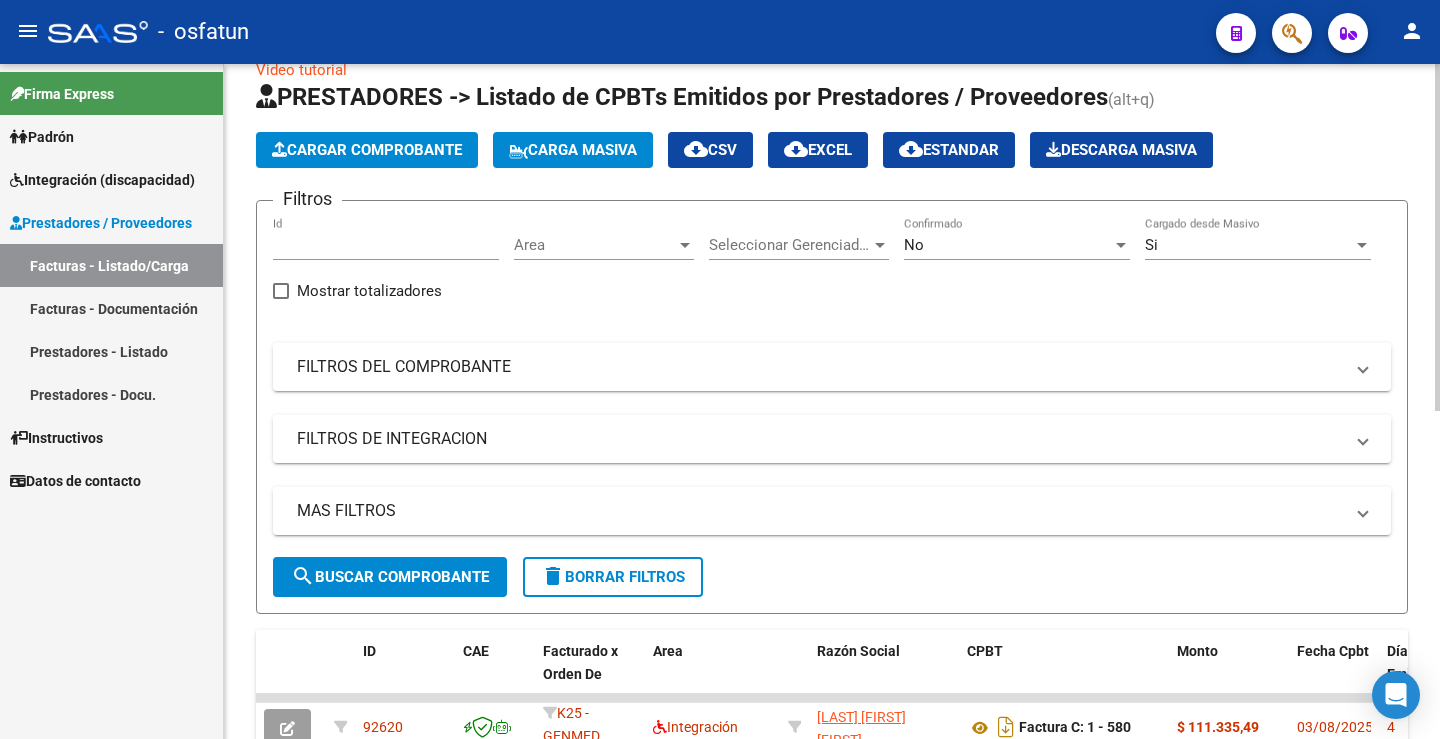 click on "Seleccionar Gerenciador" at bounding box center [790, 245] 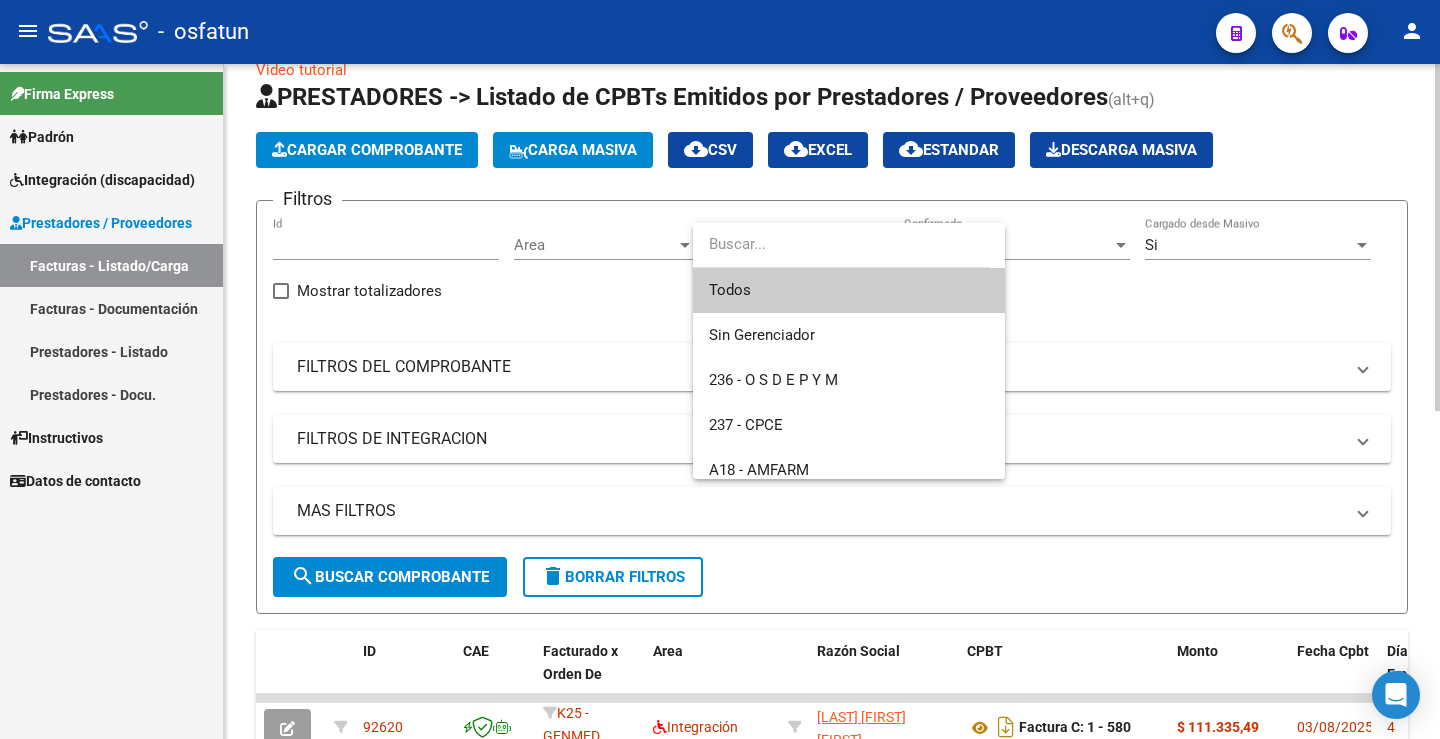 click on "Todos" at bounding box center (849, 290) 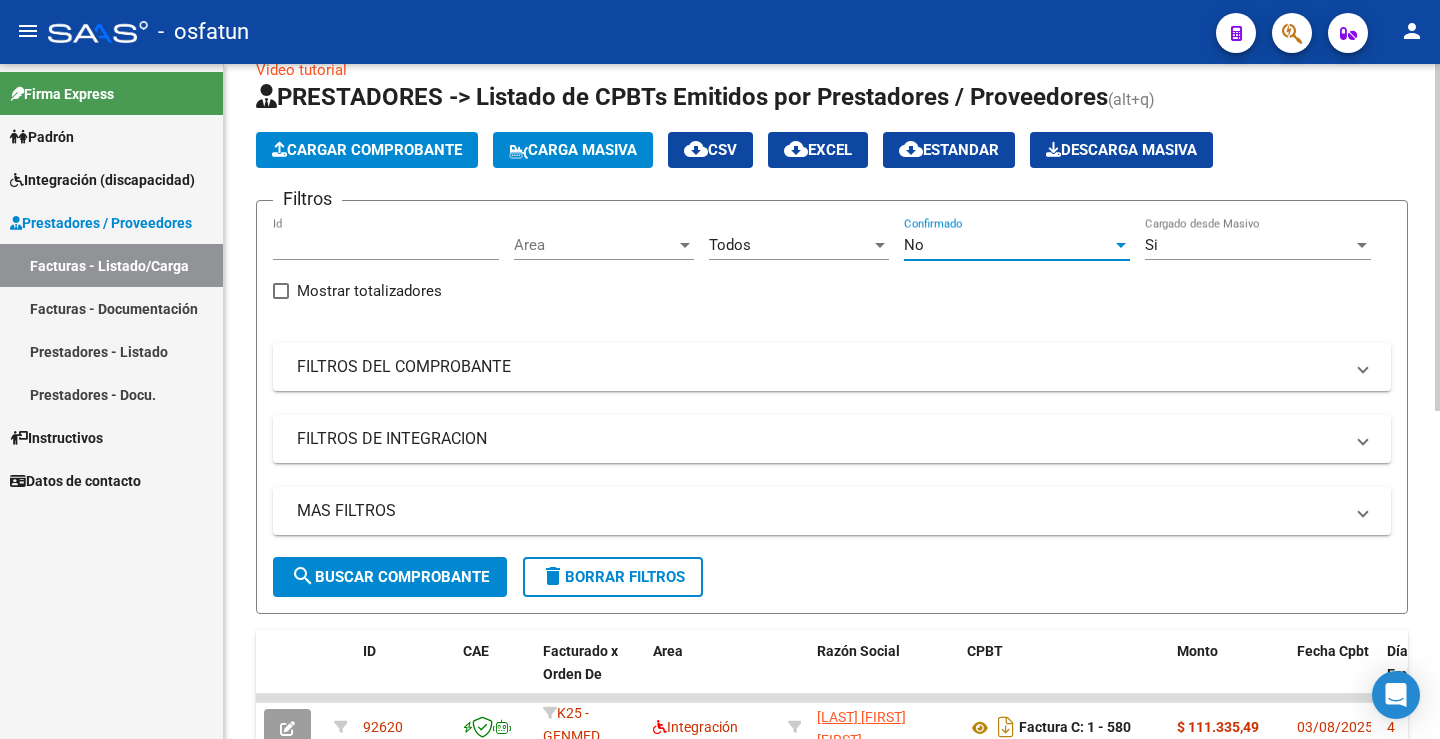 click on "No" at bounding box center (1008, 245) 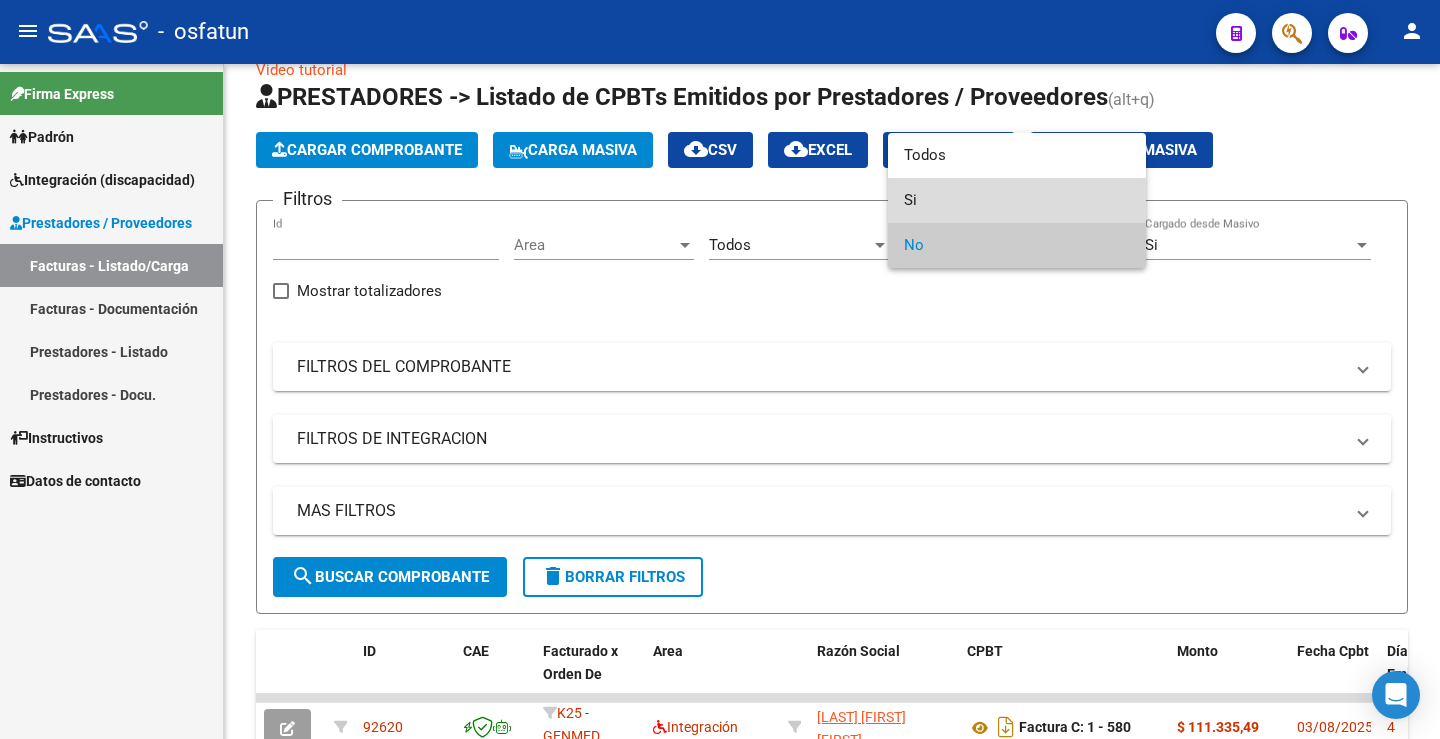 click on "Si" at bounding box center (1017, 200) 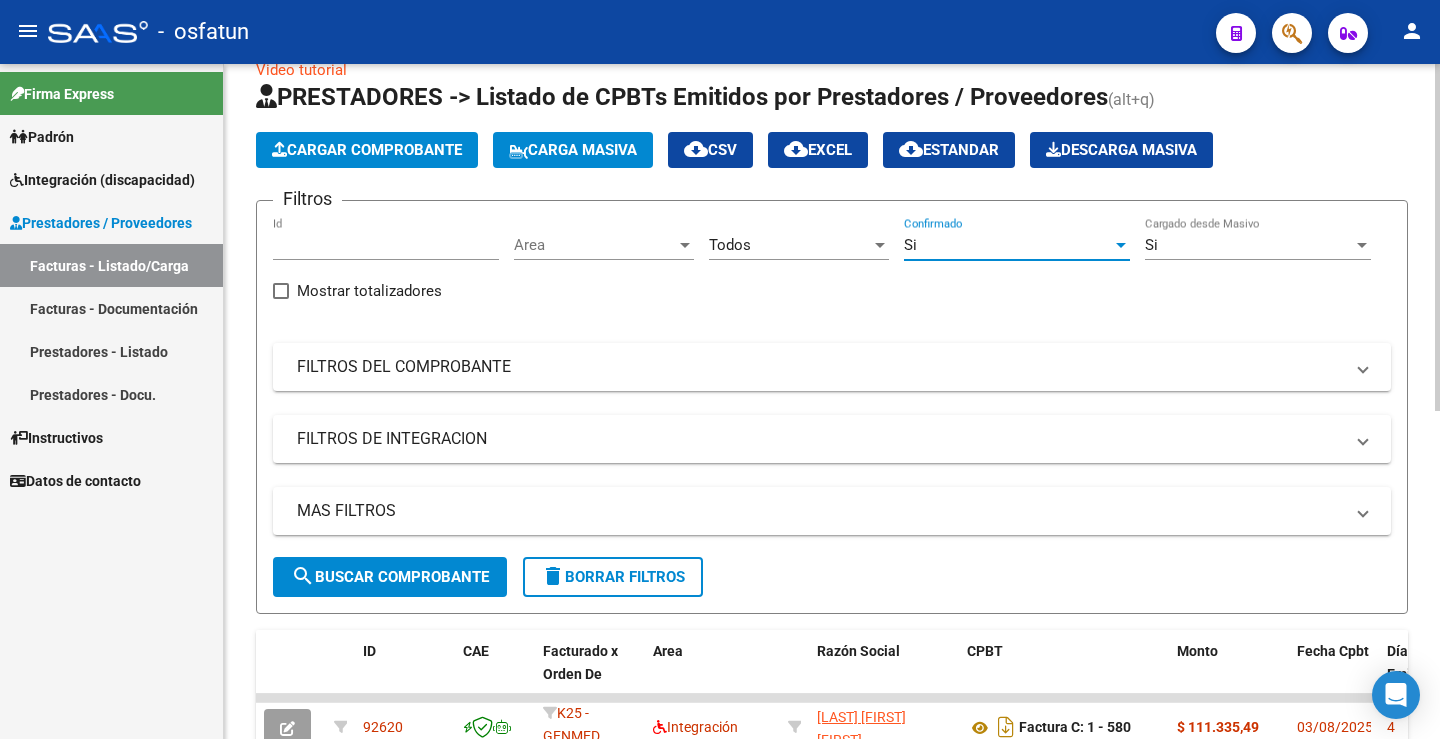 click on "[NUMBER]" at bounding box center [386, 245] 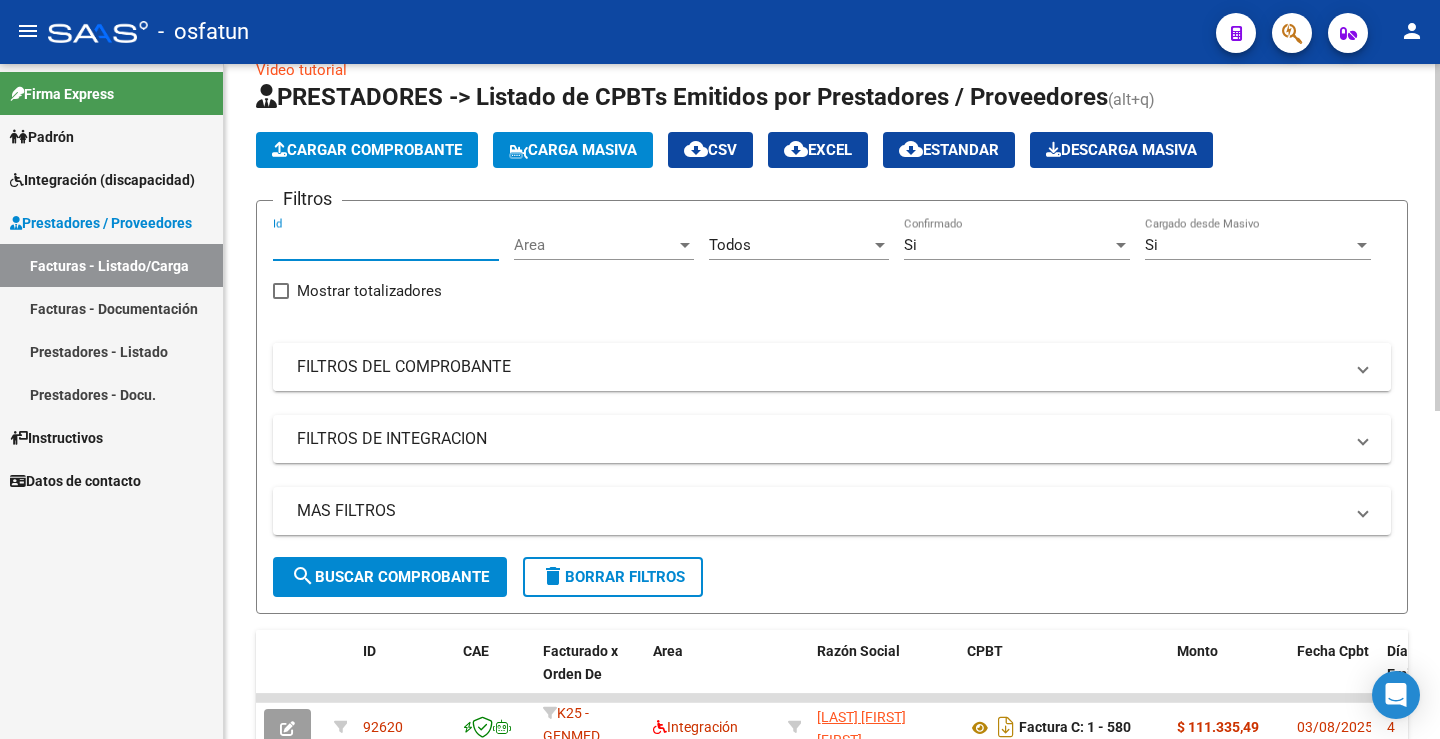 click on "FILTROS DEL COMPROBANTE" at bounding box center (820, 367) 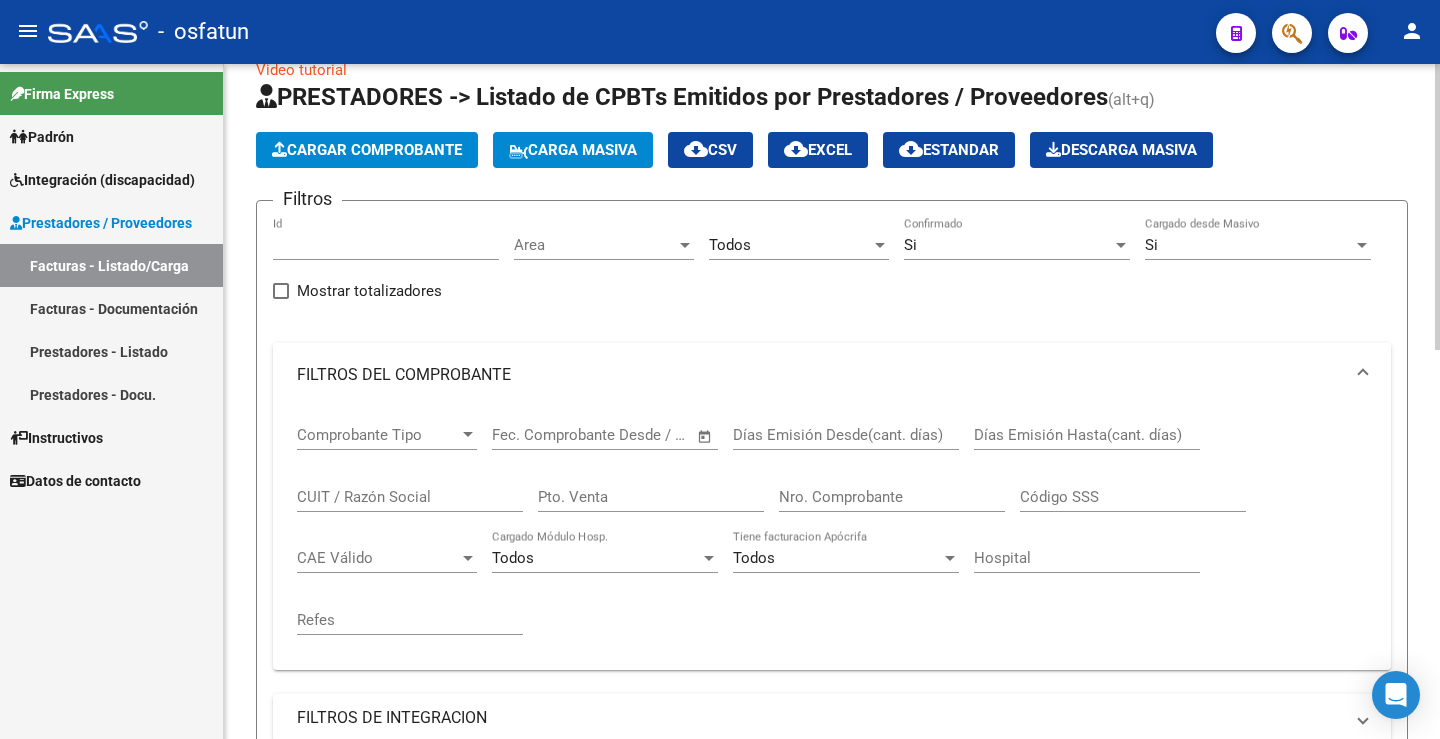 click on "CUIT / Razón Social" at bounding box center [410, 497] 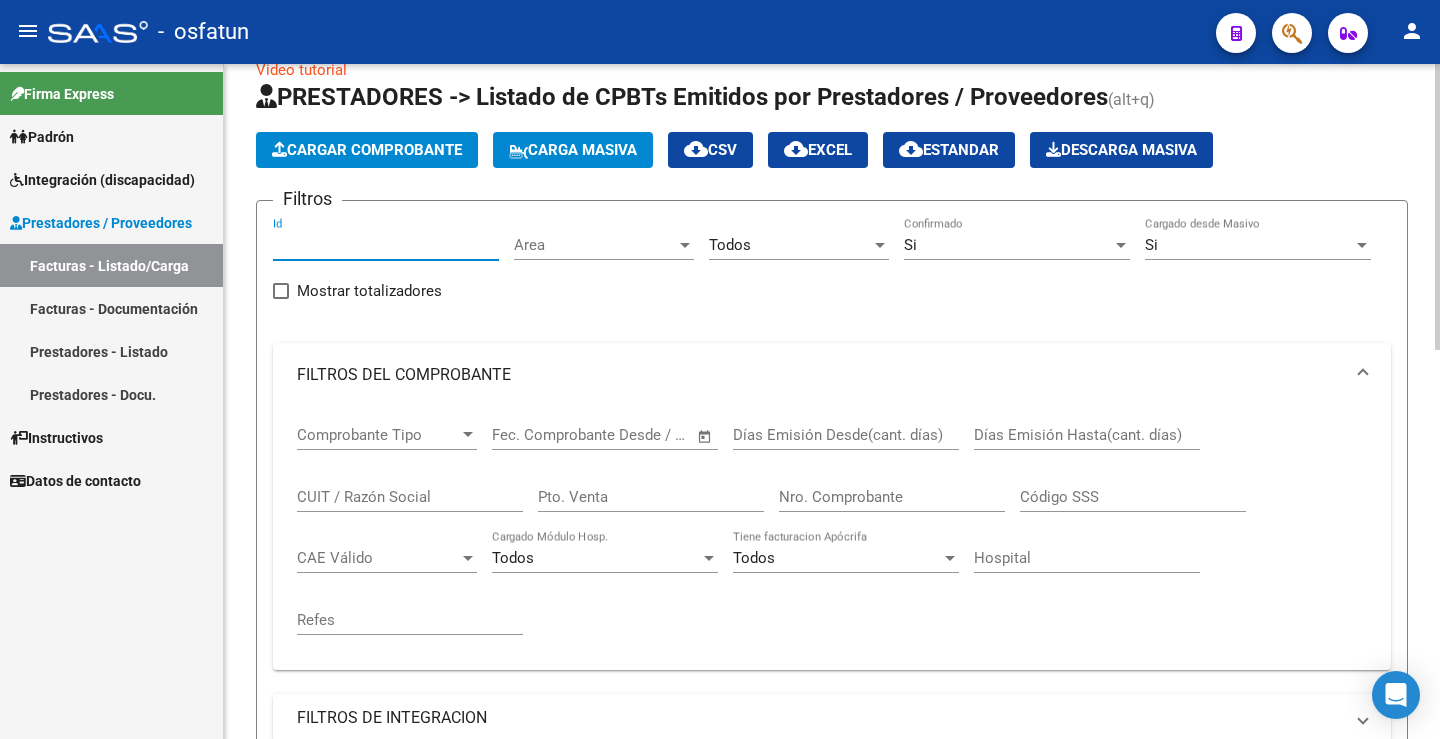 drag, startPoint x: 376, startPoint y: 242, endPoint x: 262, endPoint y: 244, distance: 114.01754 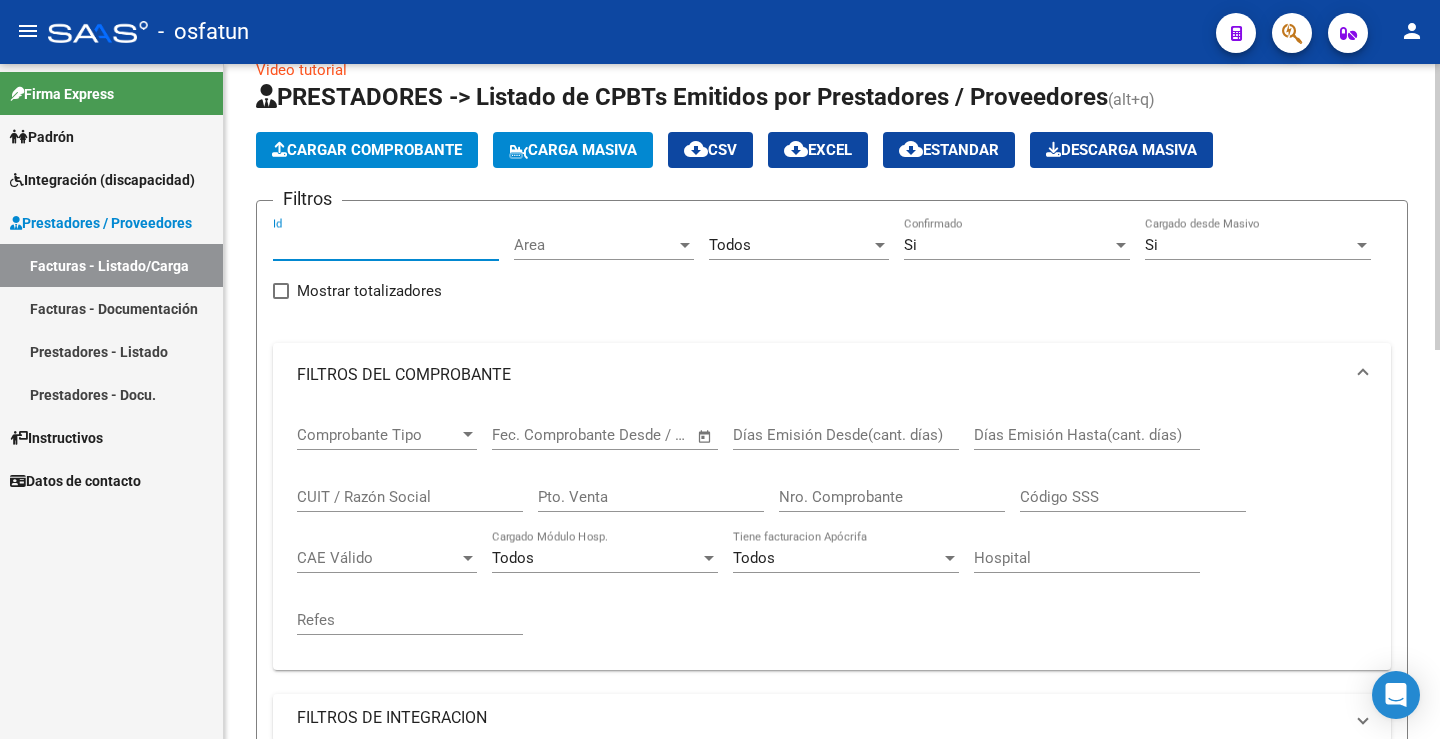 click on "Comprobante Tipo" at bounding box center (378, 435) 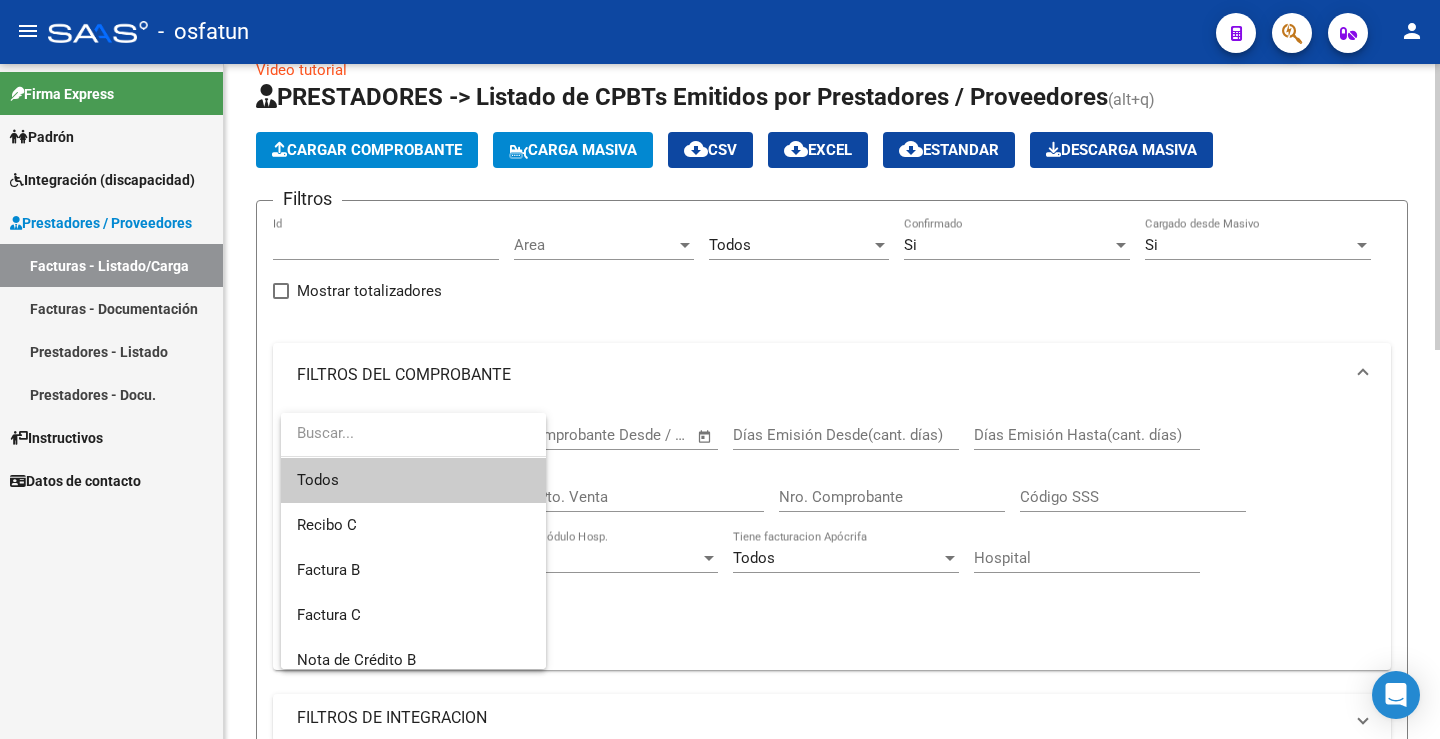 paste on "[NUMBER]" 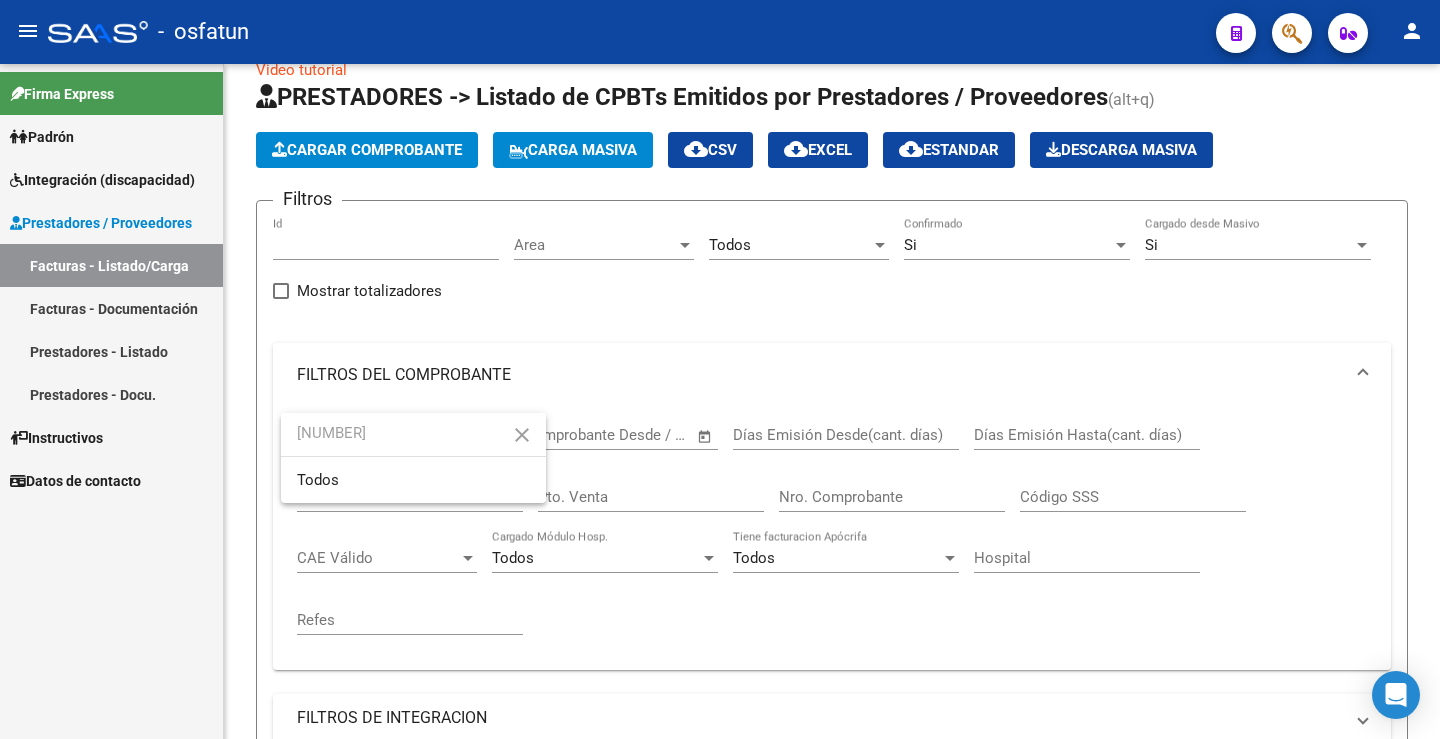 type on "[NUMBER]" 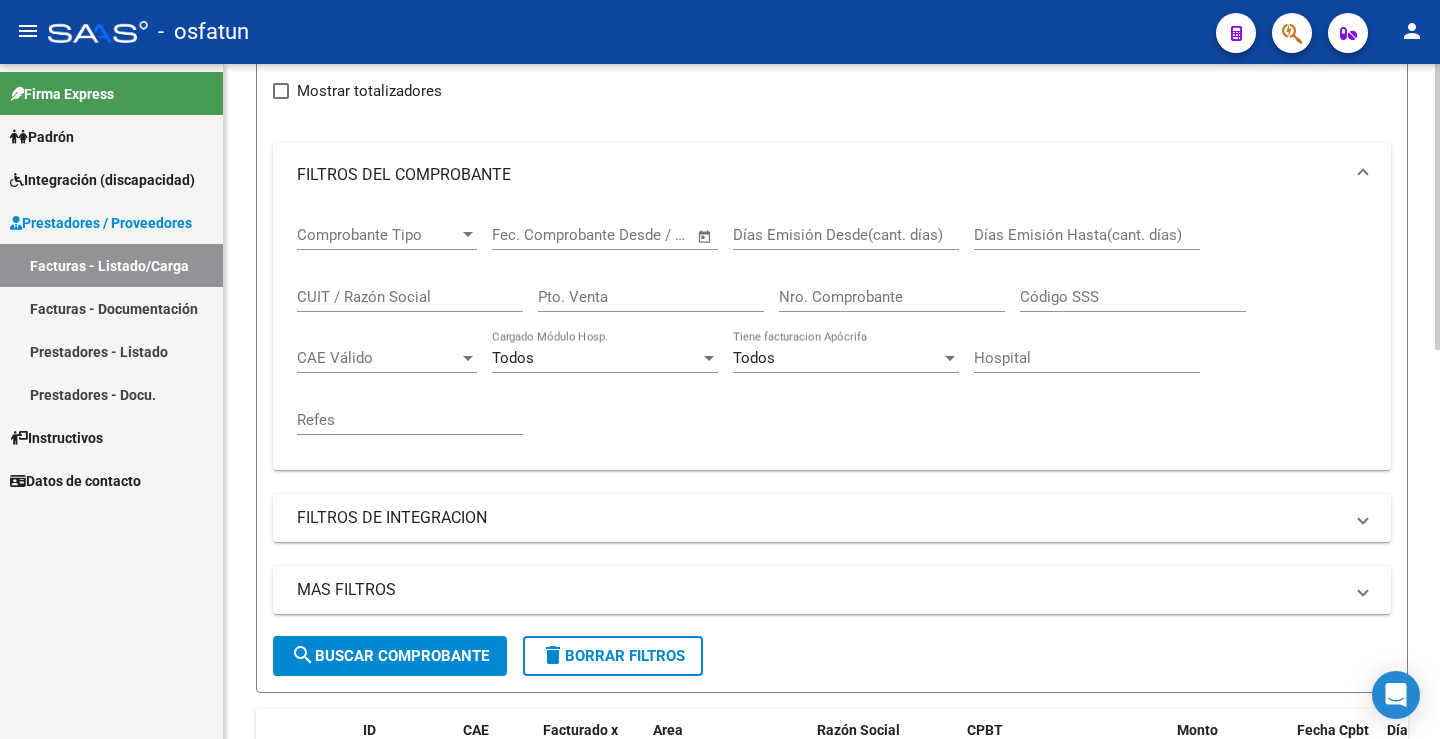 scroll, scrollTop: 137, scrollLeft: 0, axis: vertical 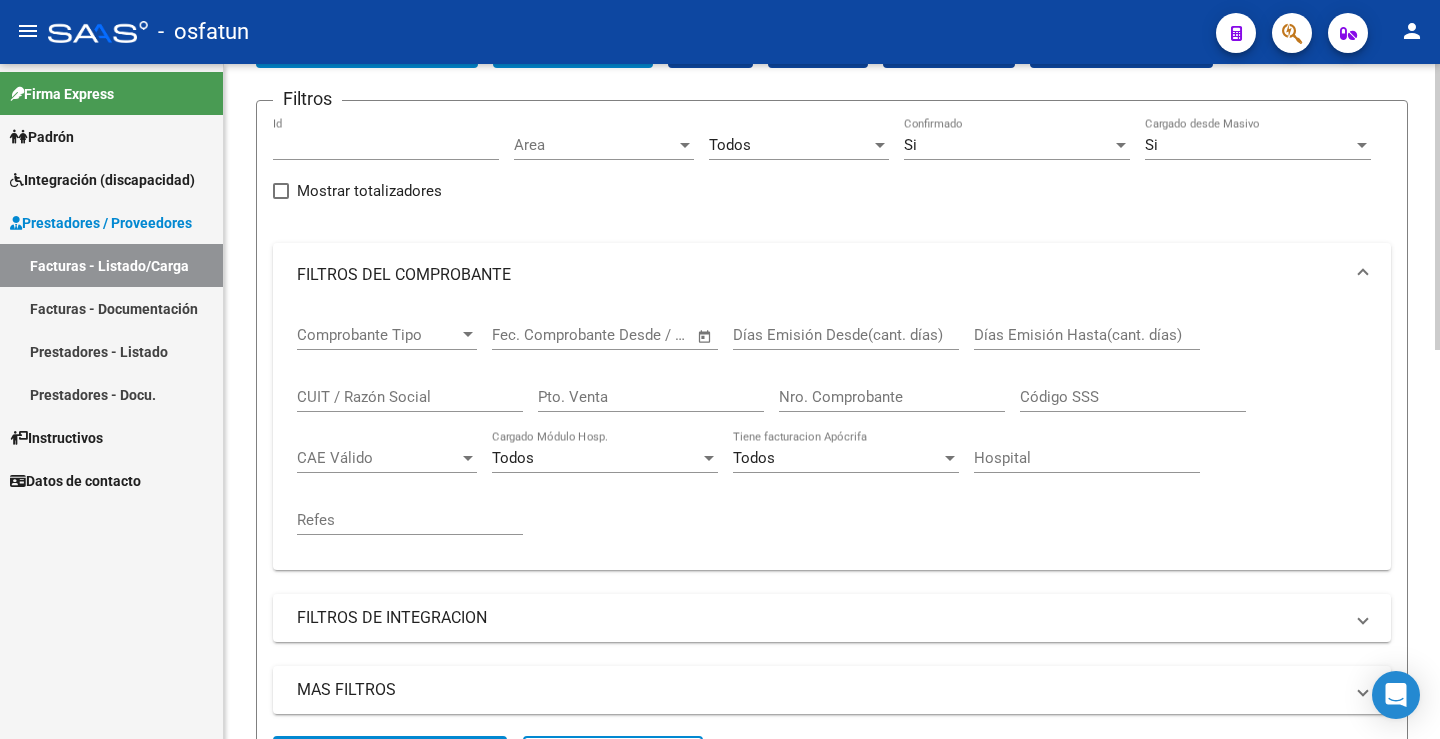click on "CUIT / Razón Social" at bounding box center [410, 397] 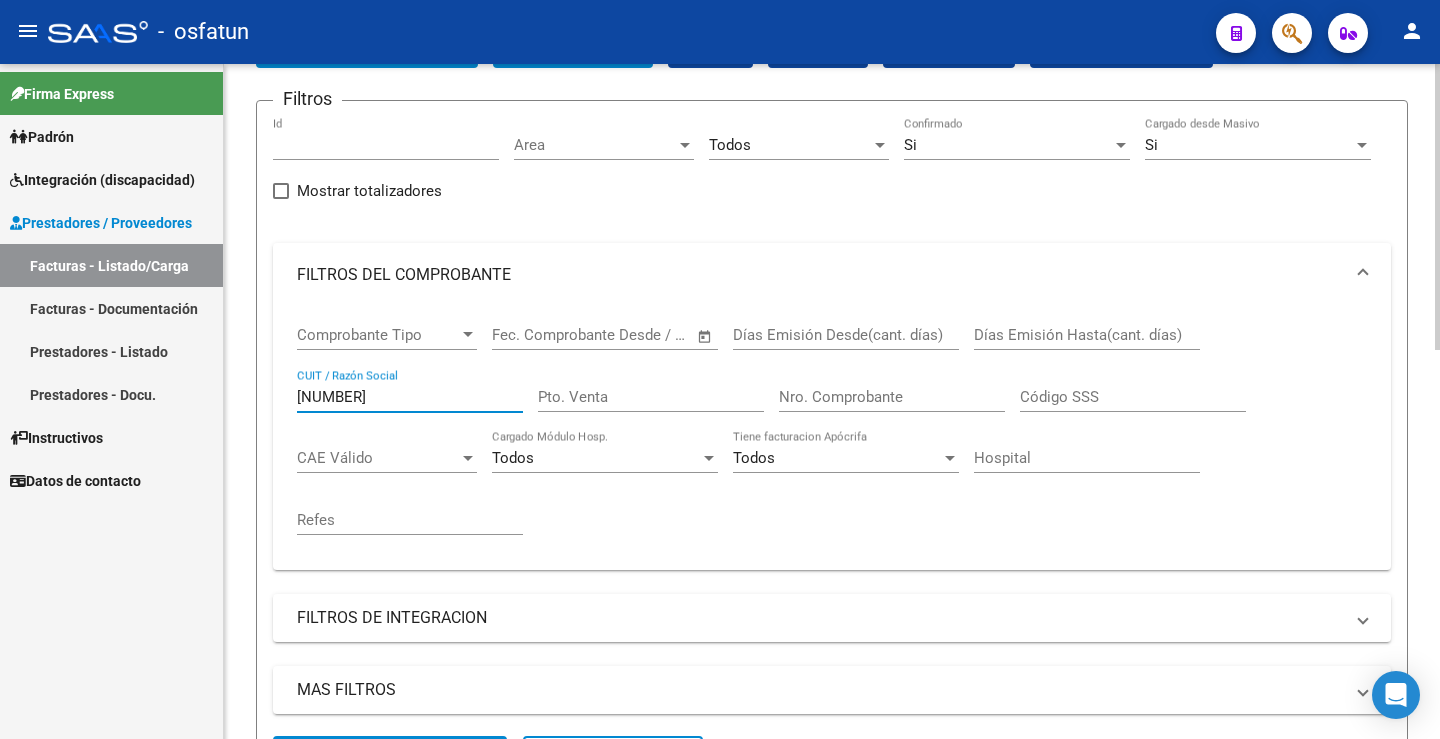 scroll, scrollTop: 237, scrollLeft: 0, axis: vertical 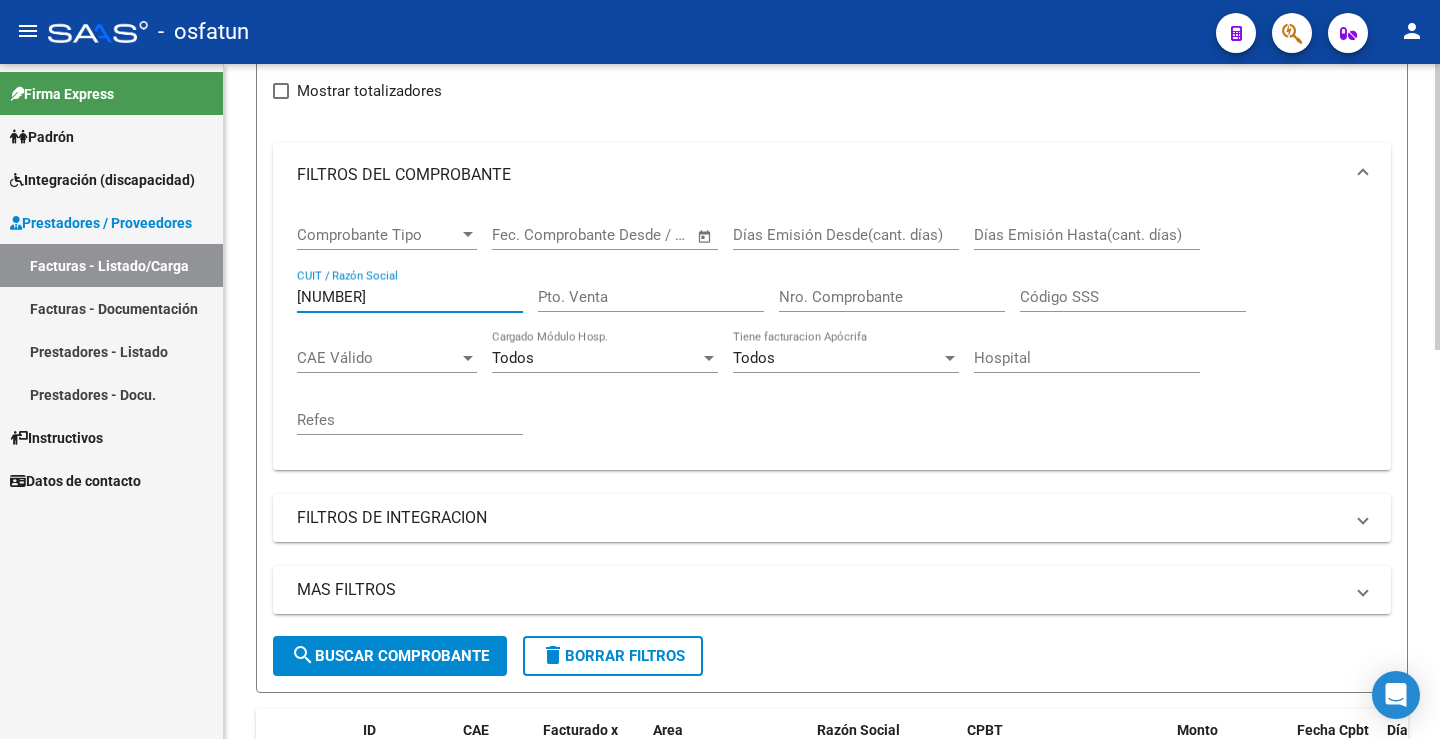 click on "search  Buscar Comprobante" 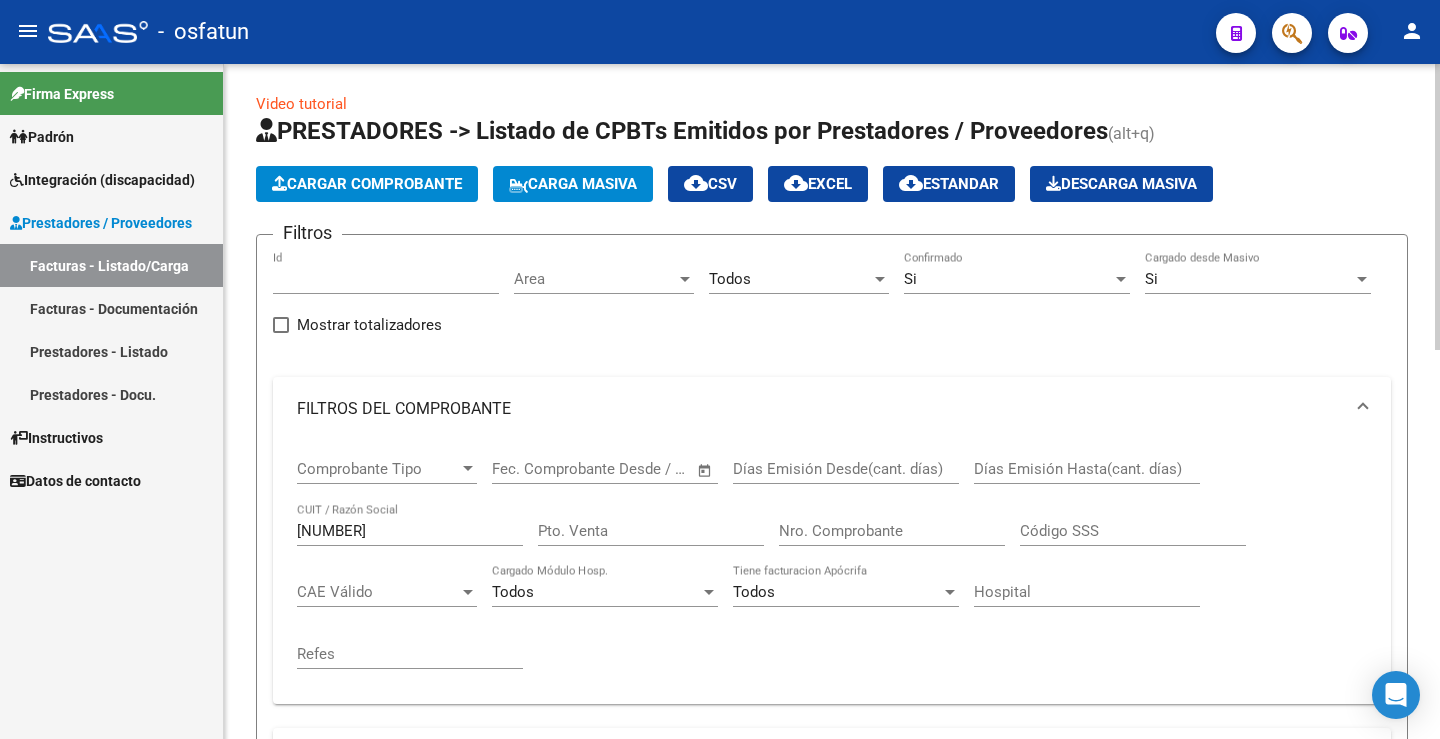 scroll, scrollTop: 0, scrollLeft: 0, axis: both 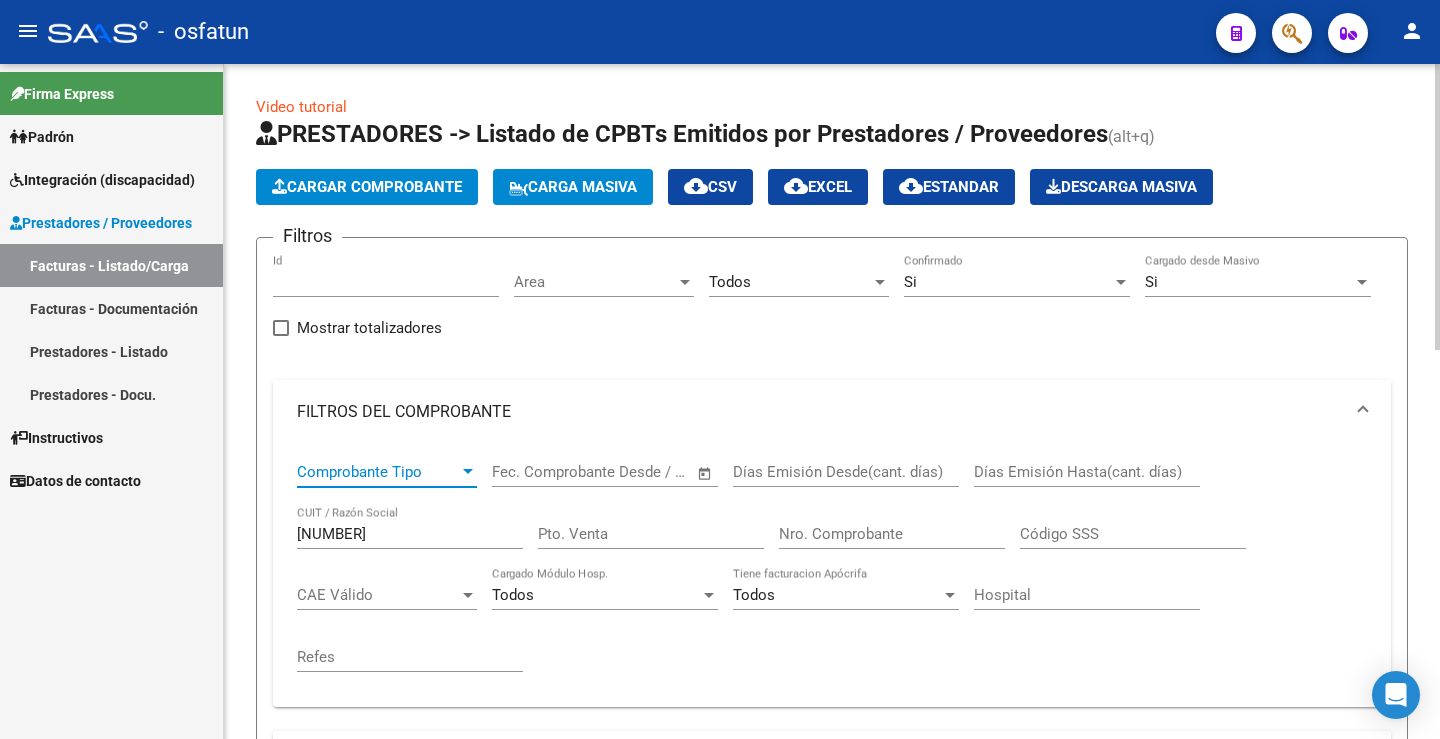 click on "Comprobante Tipo" at bounding box center [378, 472] 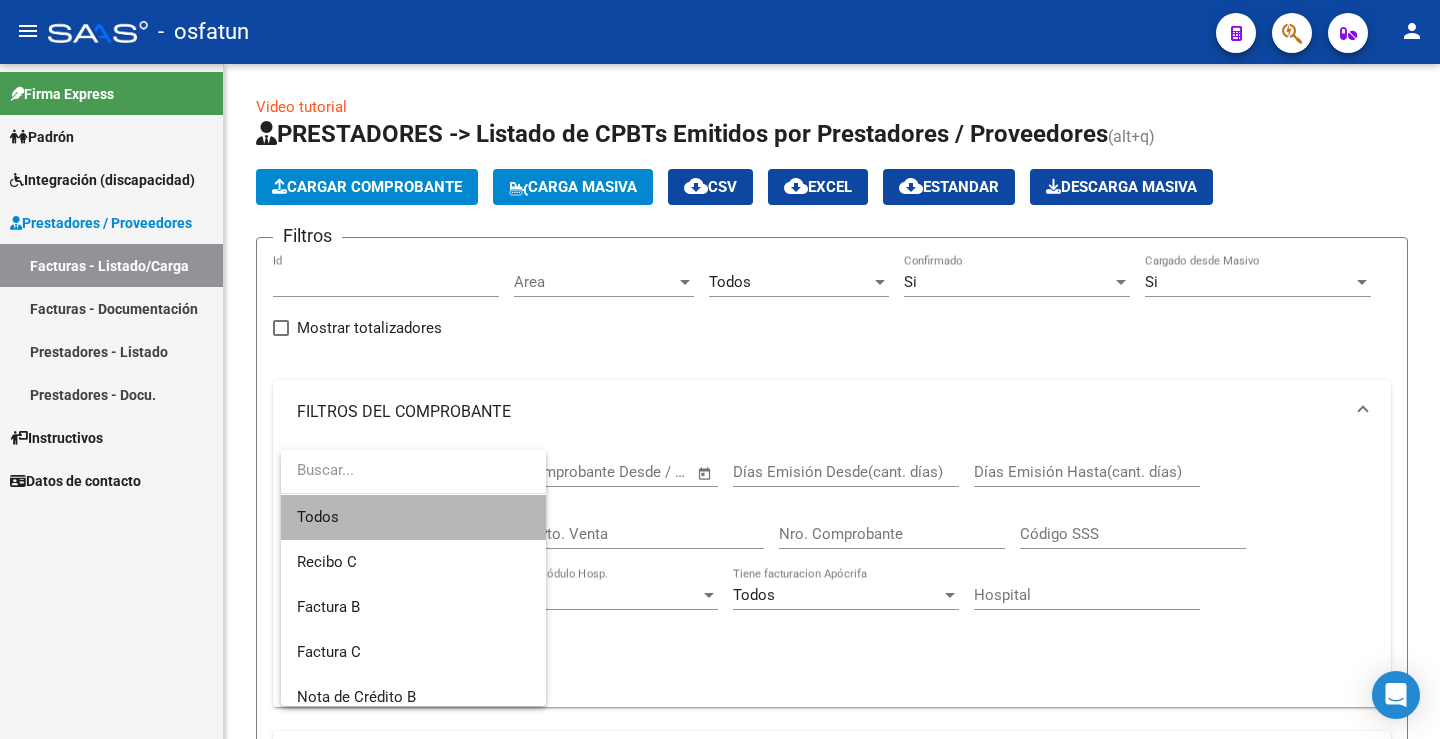 click on "Todos" at bounding box center [413, 517] 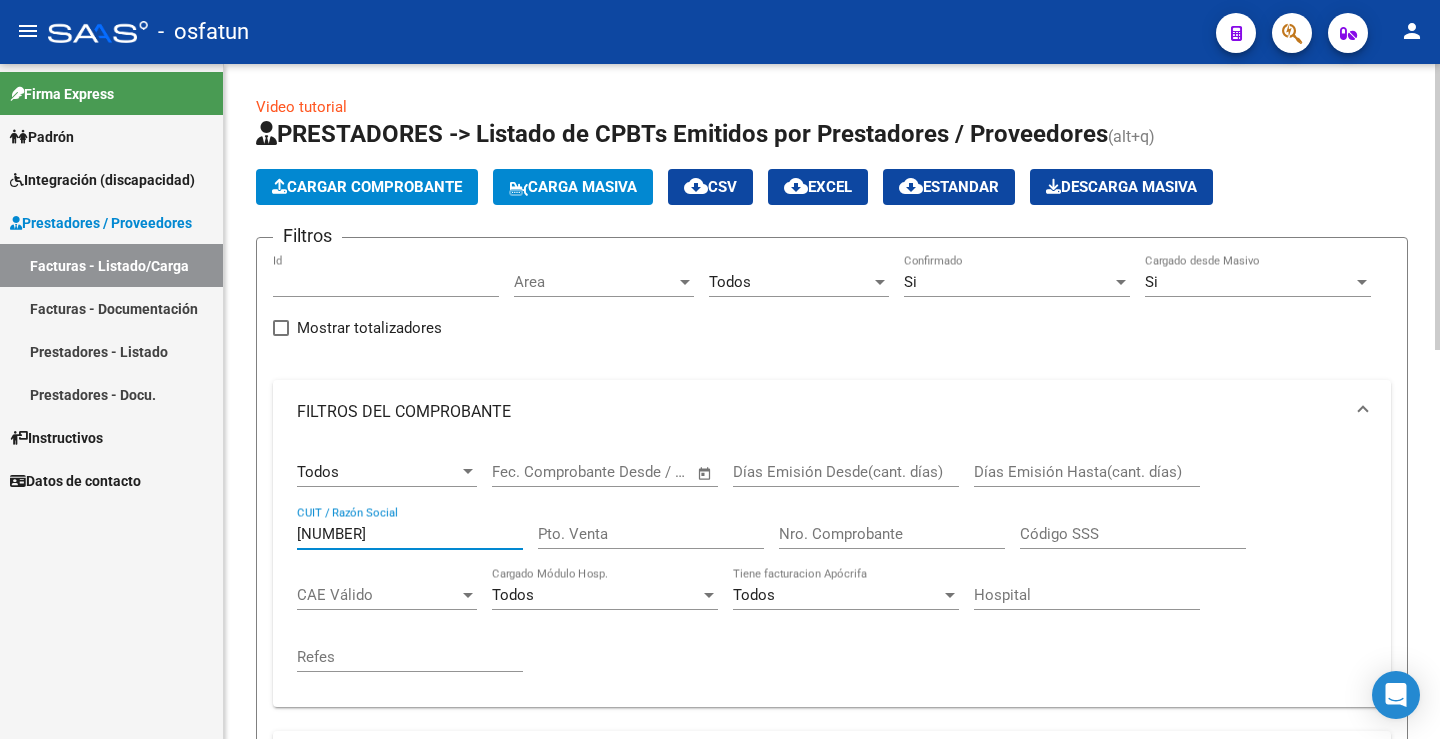 click on "[NUMBER]" at bounding box center [410, 534] 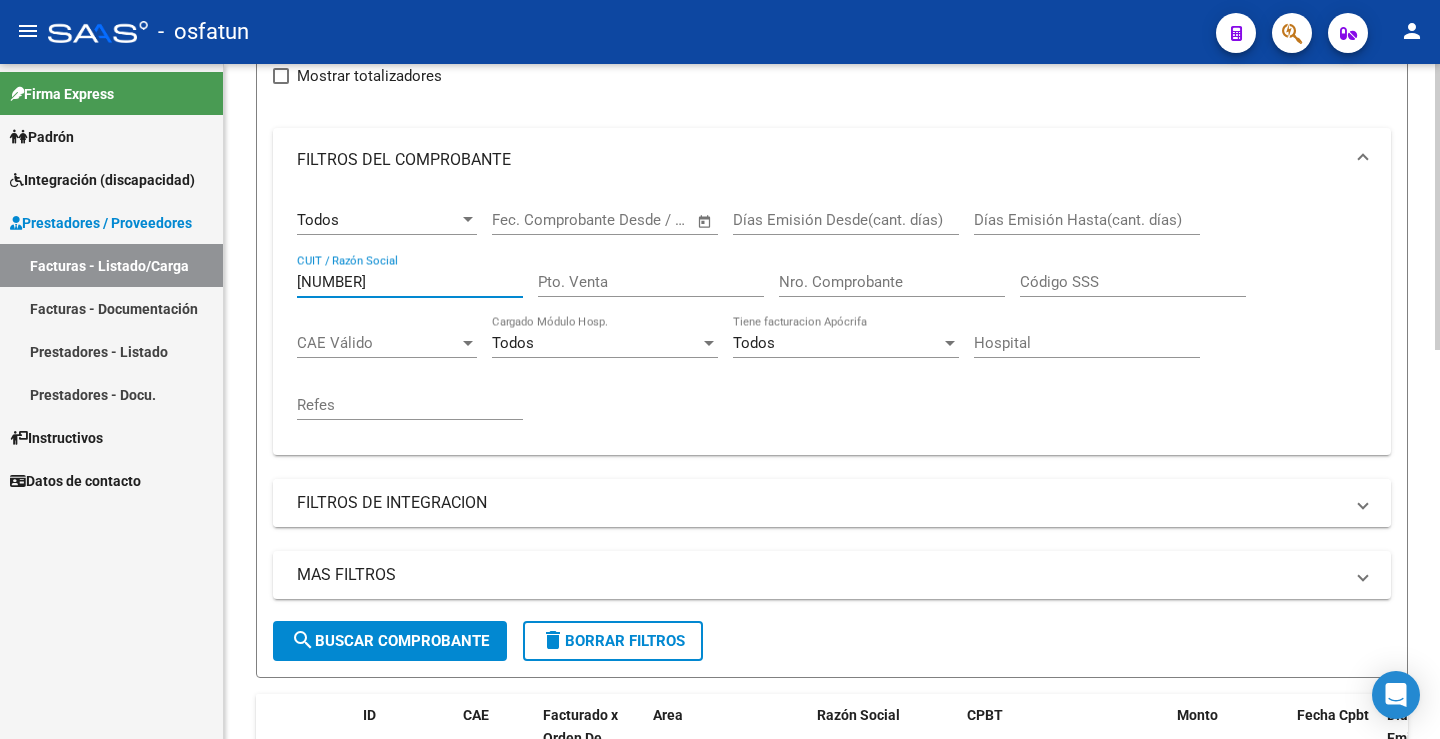 scroll, scrollTop: 300, scrollLeft: 0, axis: vertical 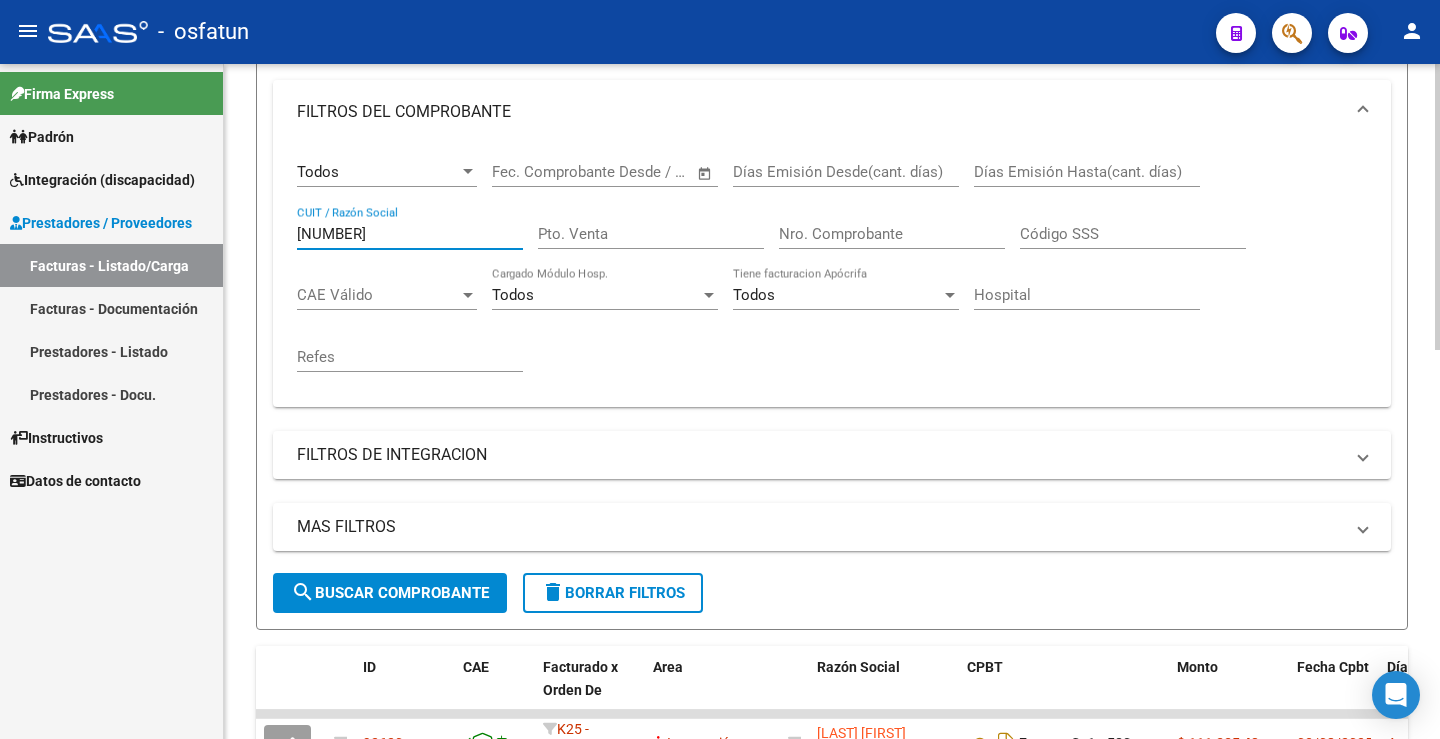 click on "search  Buscar Comprobante" 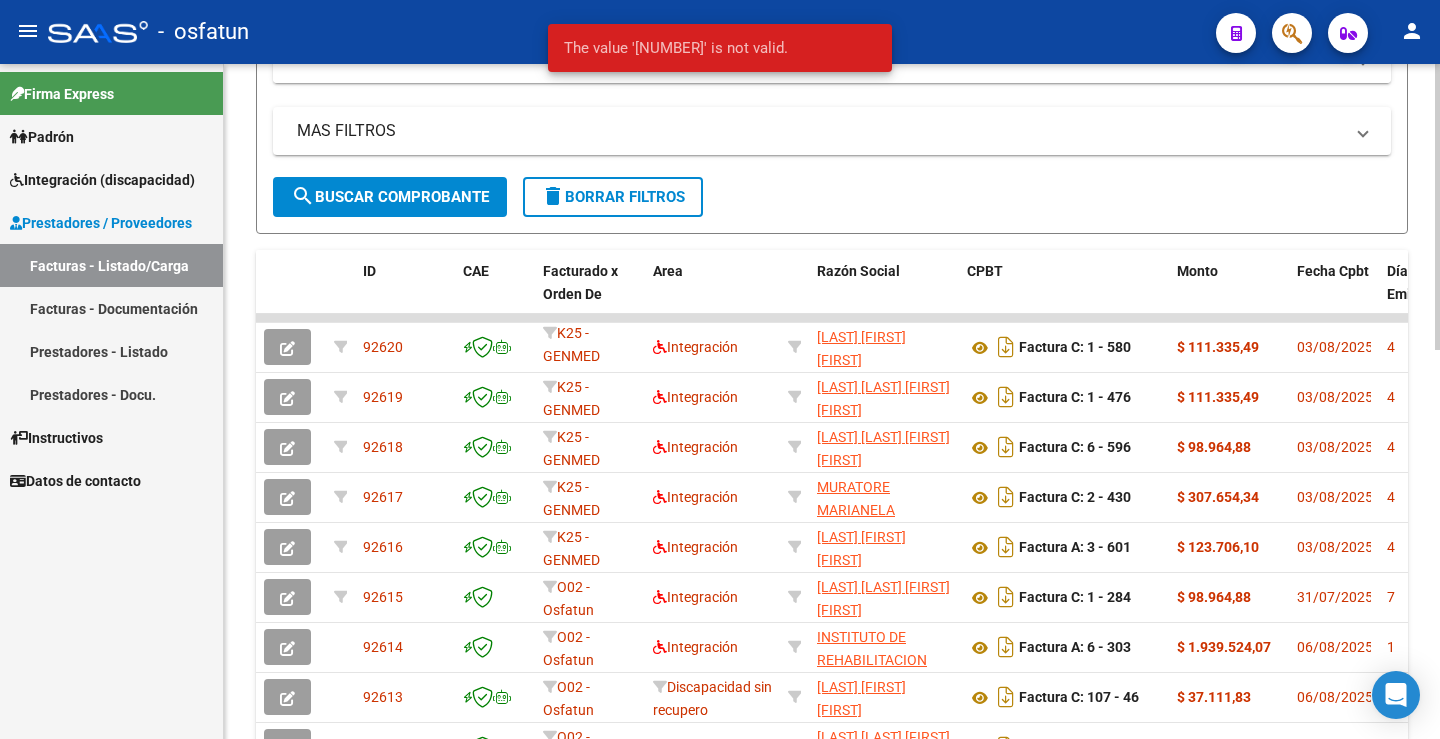 scroll, scrollTop: 700, scrollLeft: 0, axis: vertical 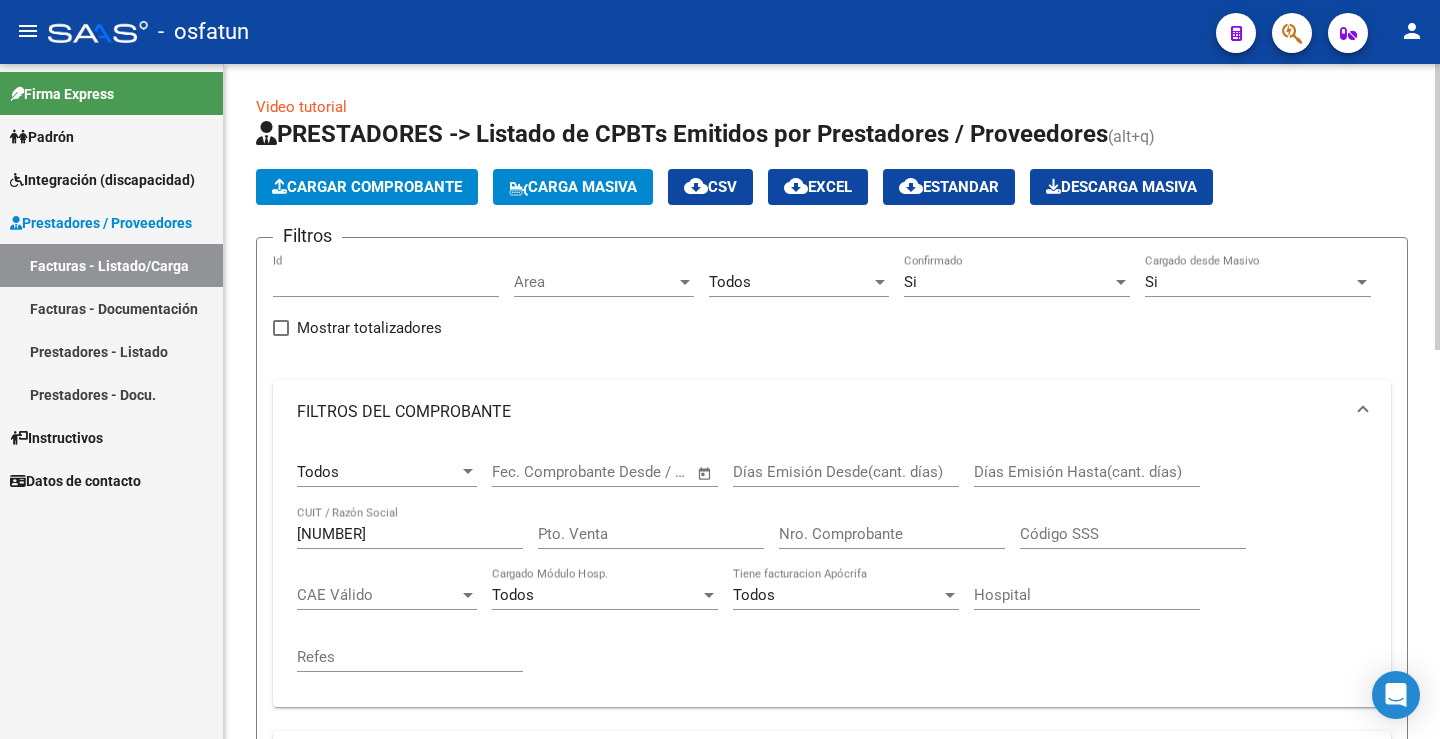 click on "Area" at bounding box center [595, 282] 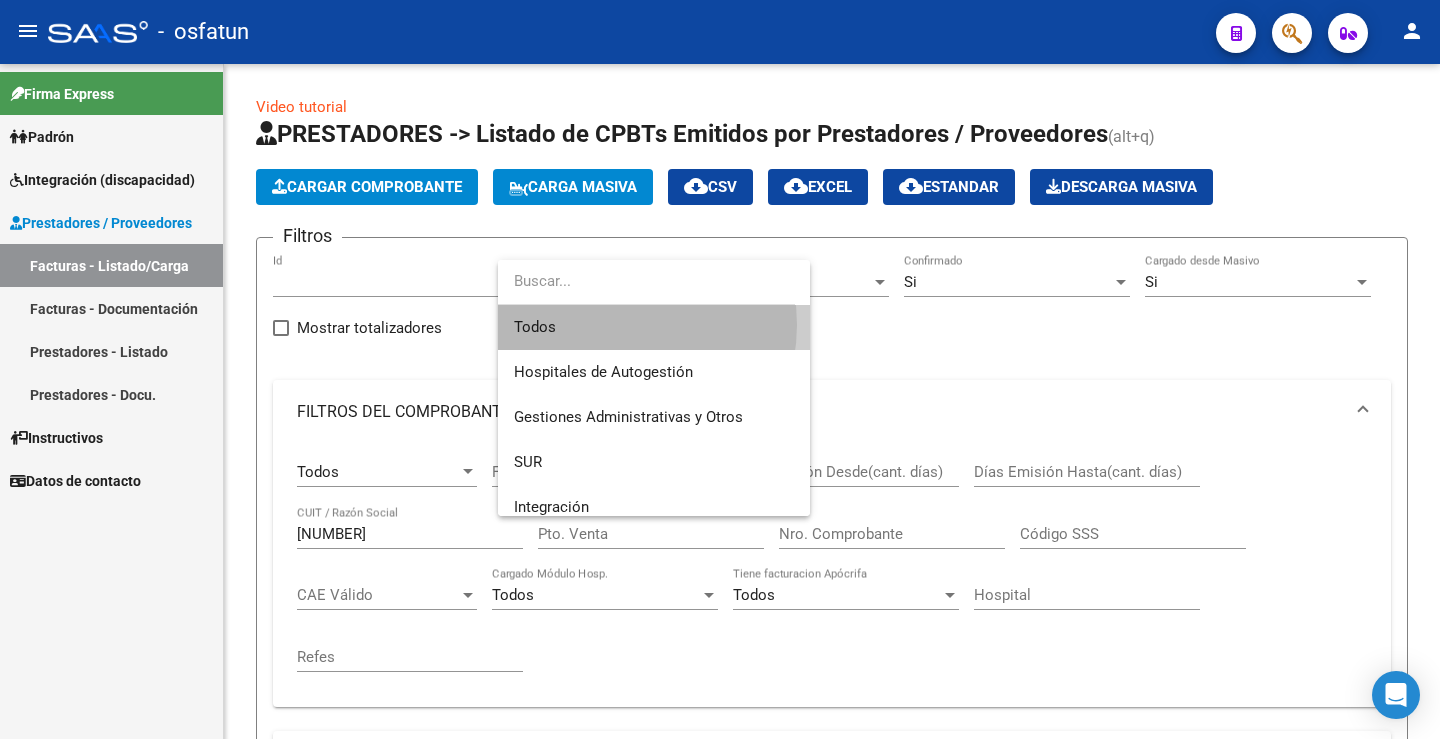 click on "Todos" at bounding box center [654, 327] 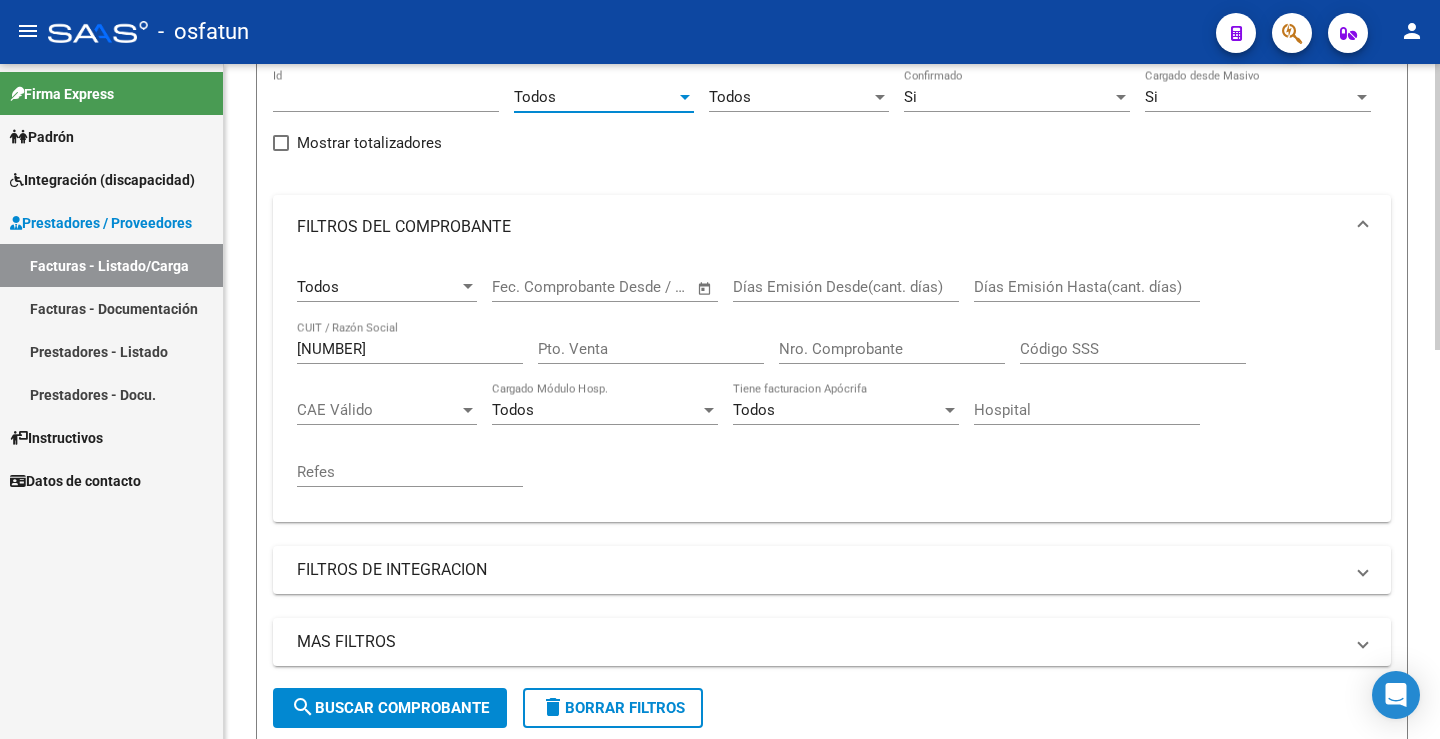 scroll, scrollTop: 200, scrollLeft: 0, axis: vertical 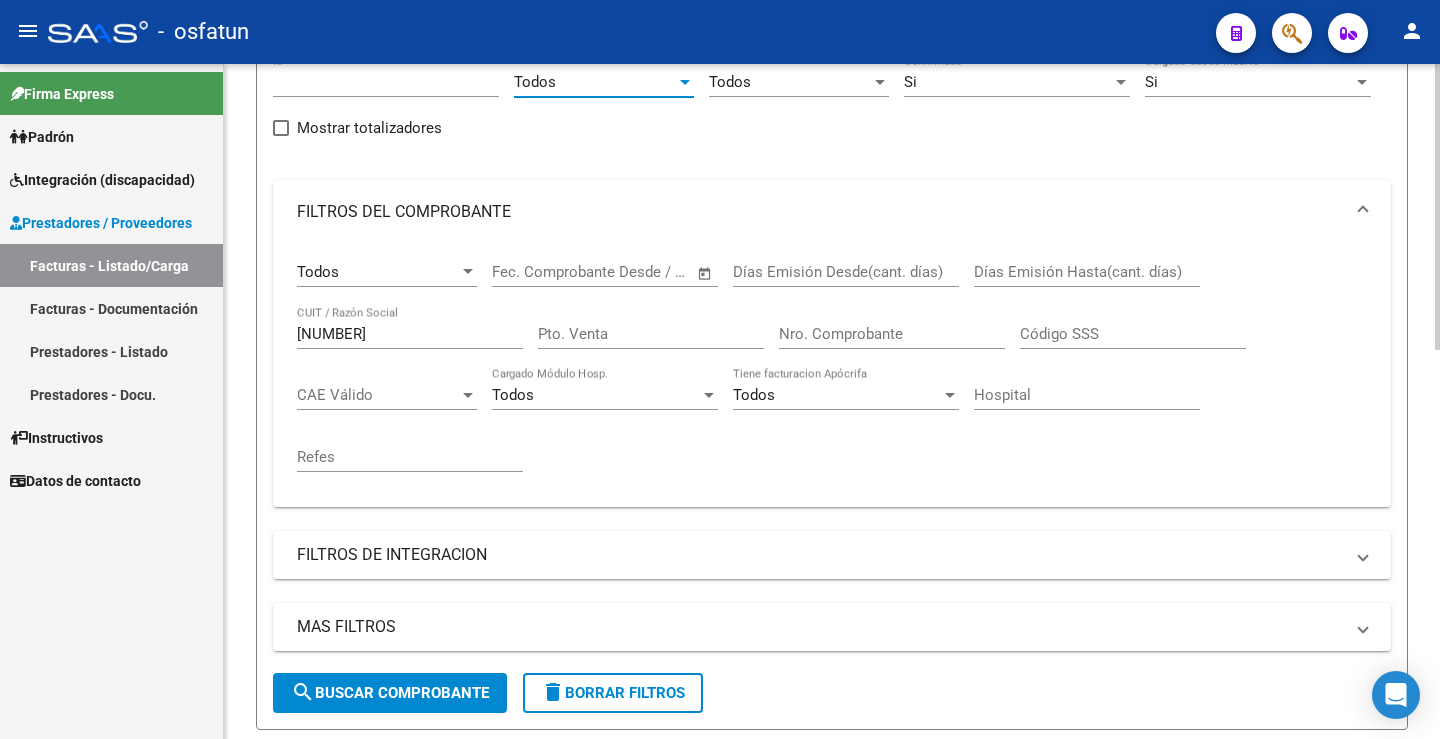 click on "[NUMBER]" at bounding box center (410, 334) 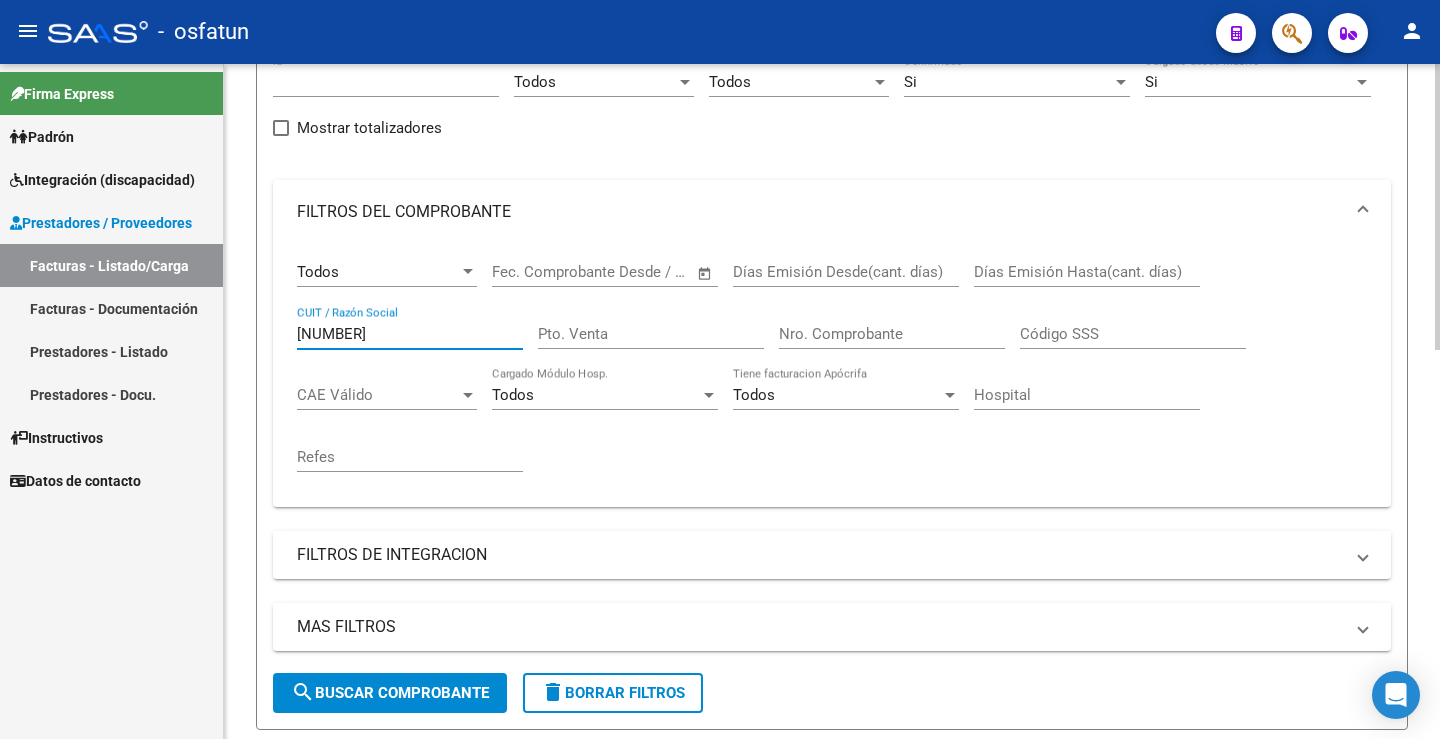 type on "[NUMBER]" 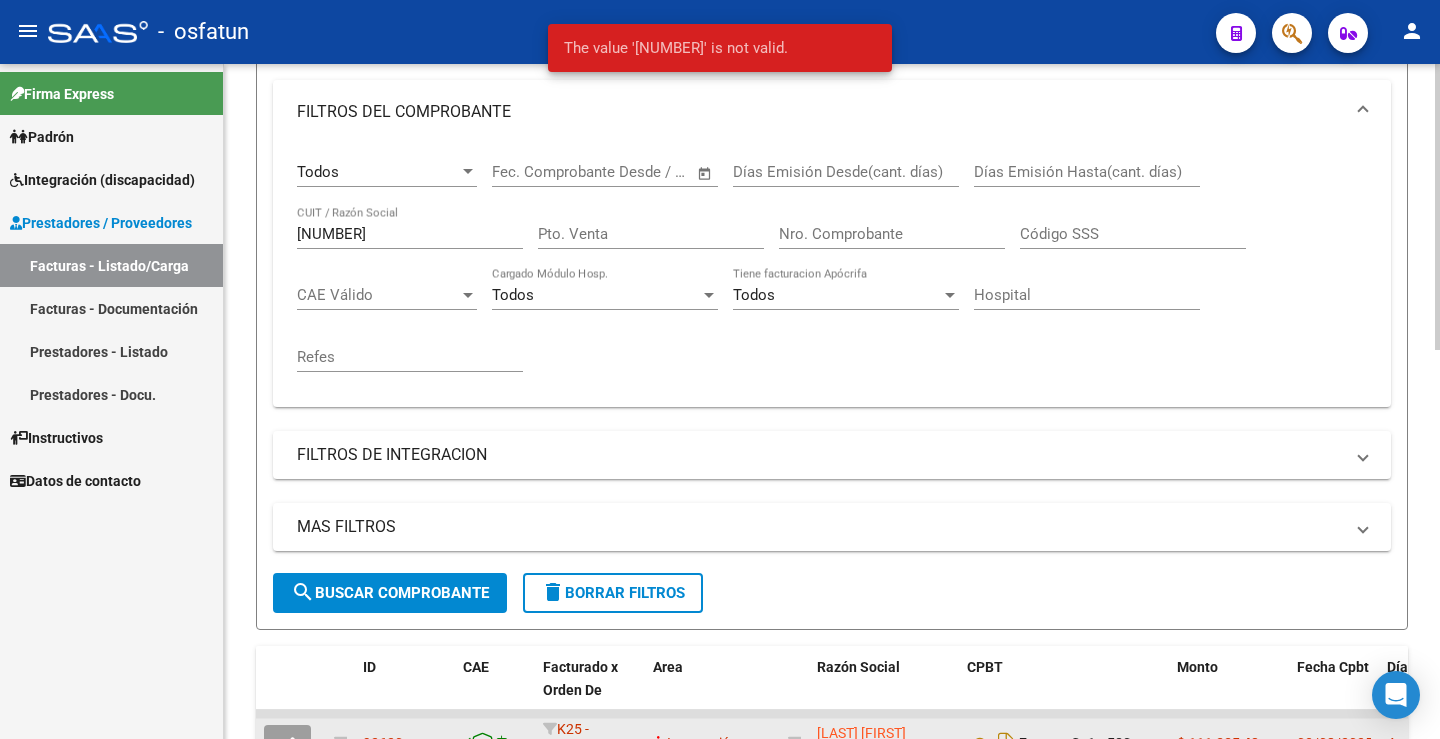 scroll, scrollTop: 600, scrollLeft: 0, axis: vertical 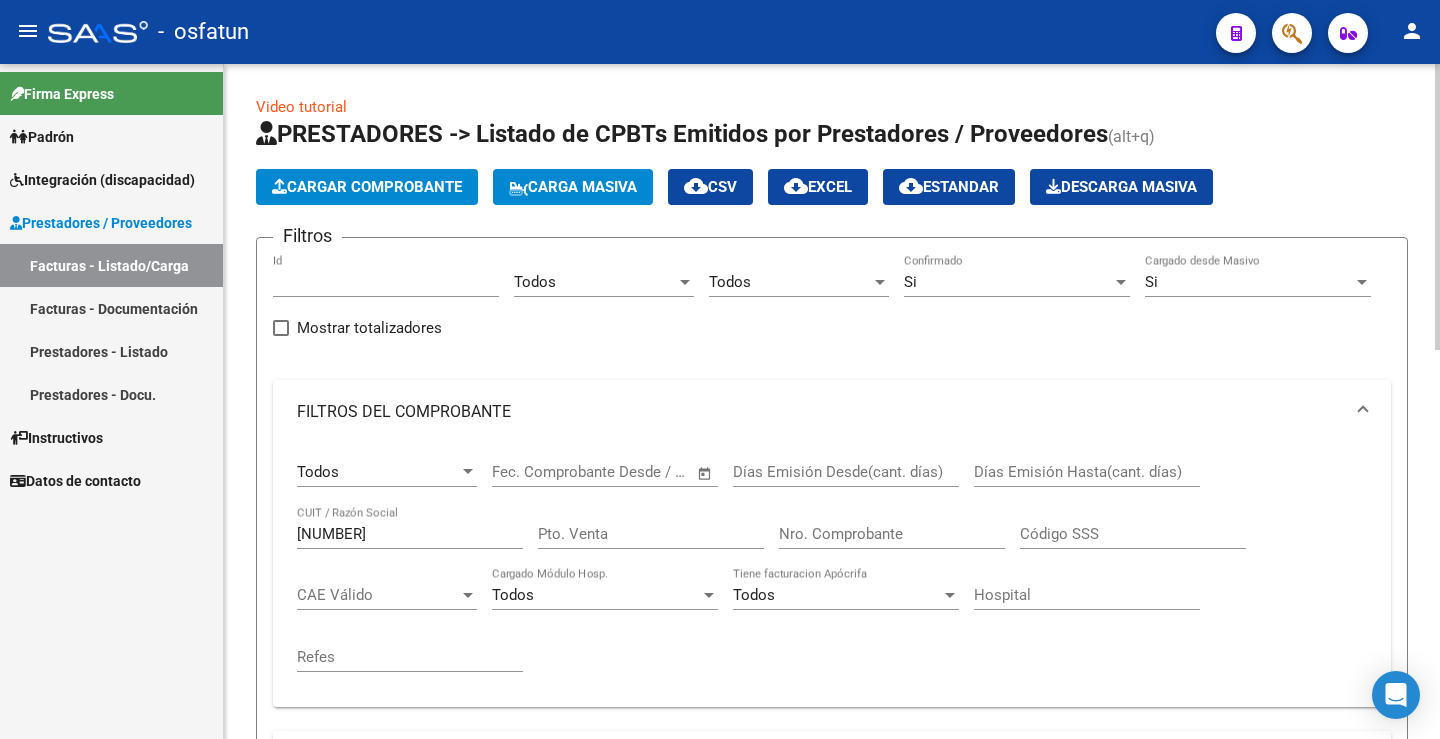 click on "[NUMBER]" at bounding box center [386, 282] 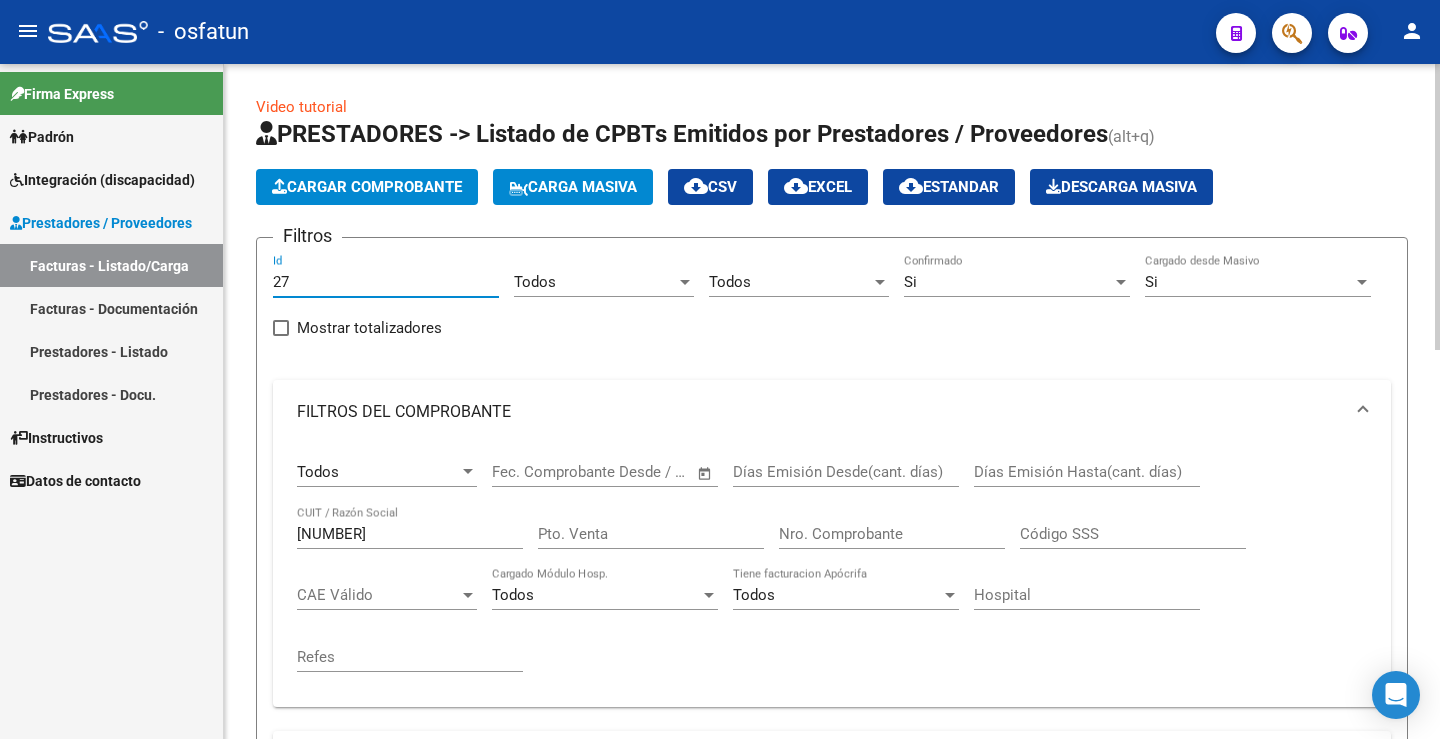 type on "2" 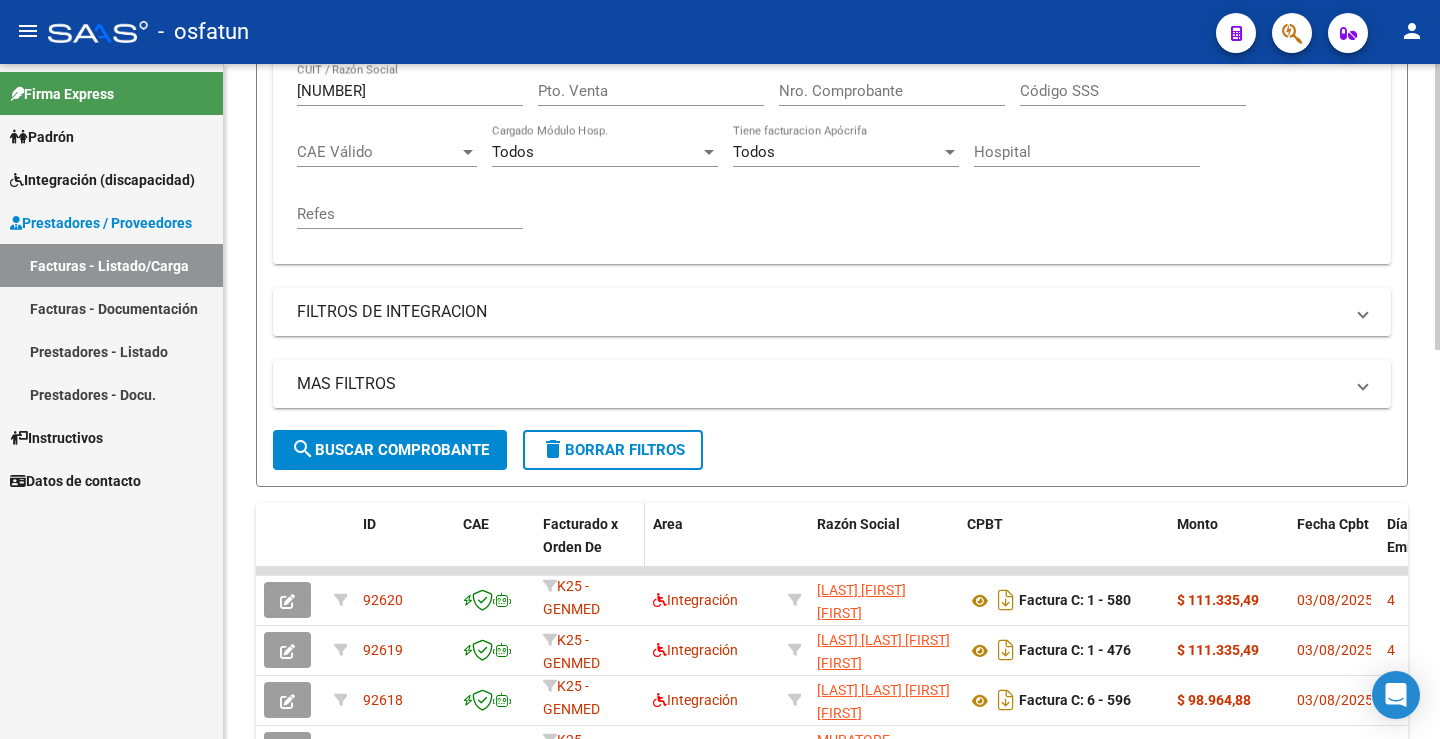 scroll, scrollTop: 500, scrollLeft: 0, axis: vertical 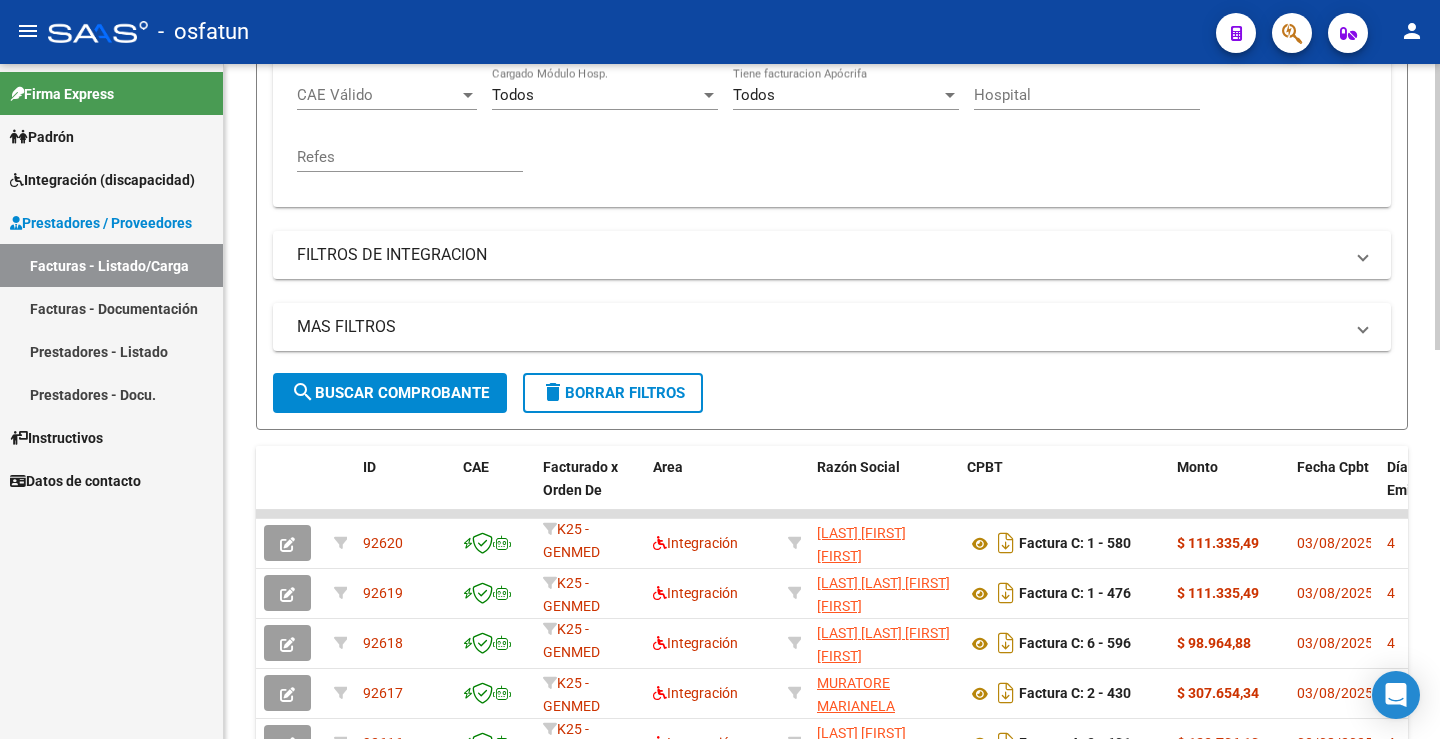 type 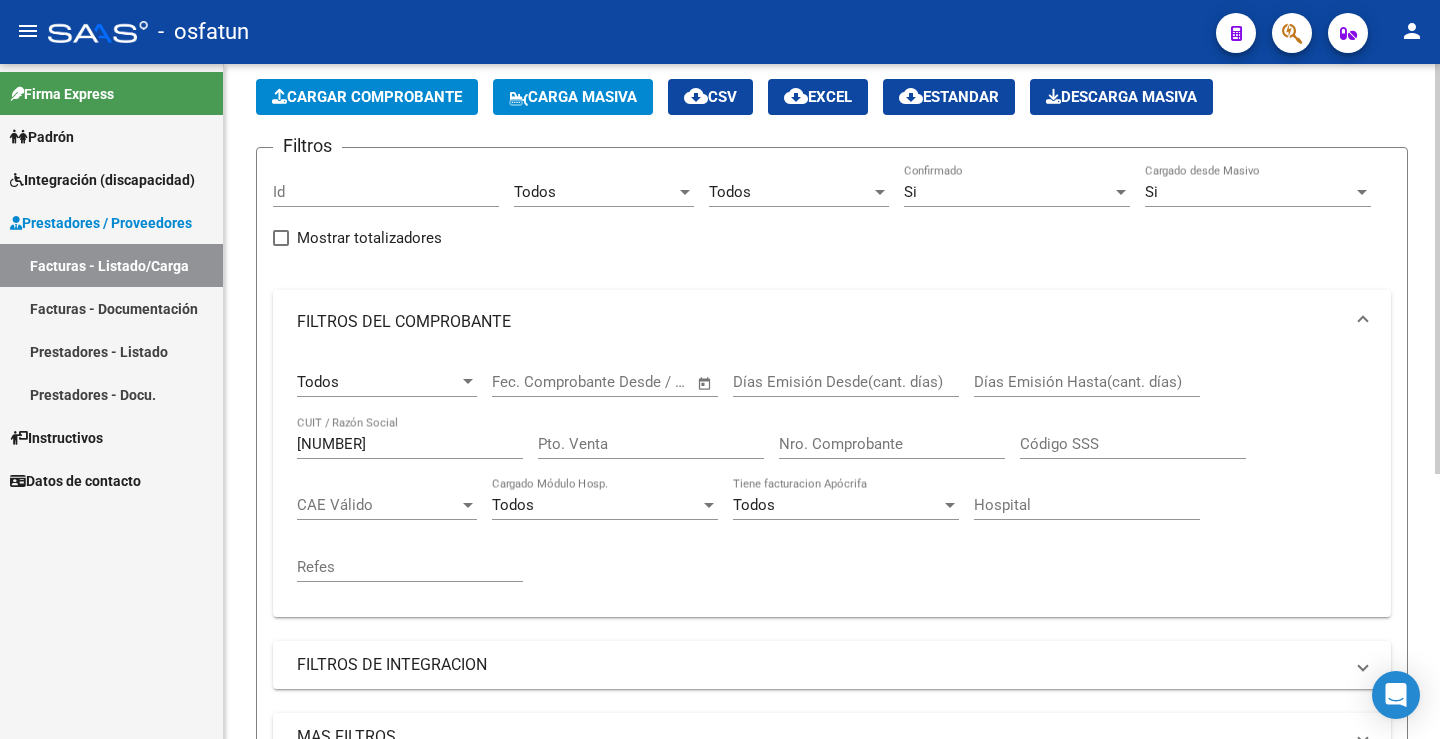 scroll, scrollTop: 0, scrollLeft: 0, axis: both 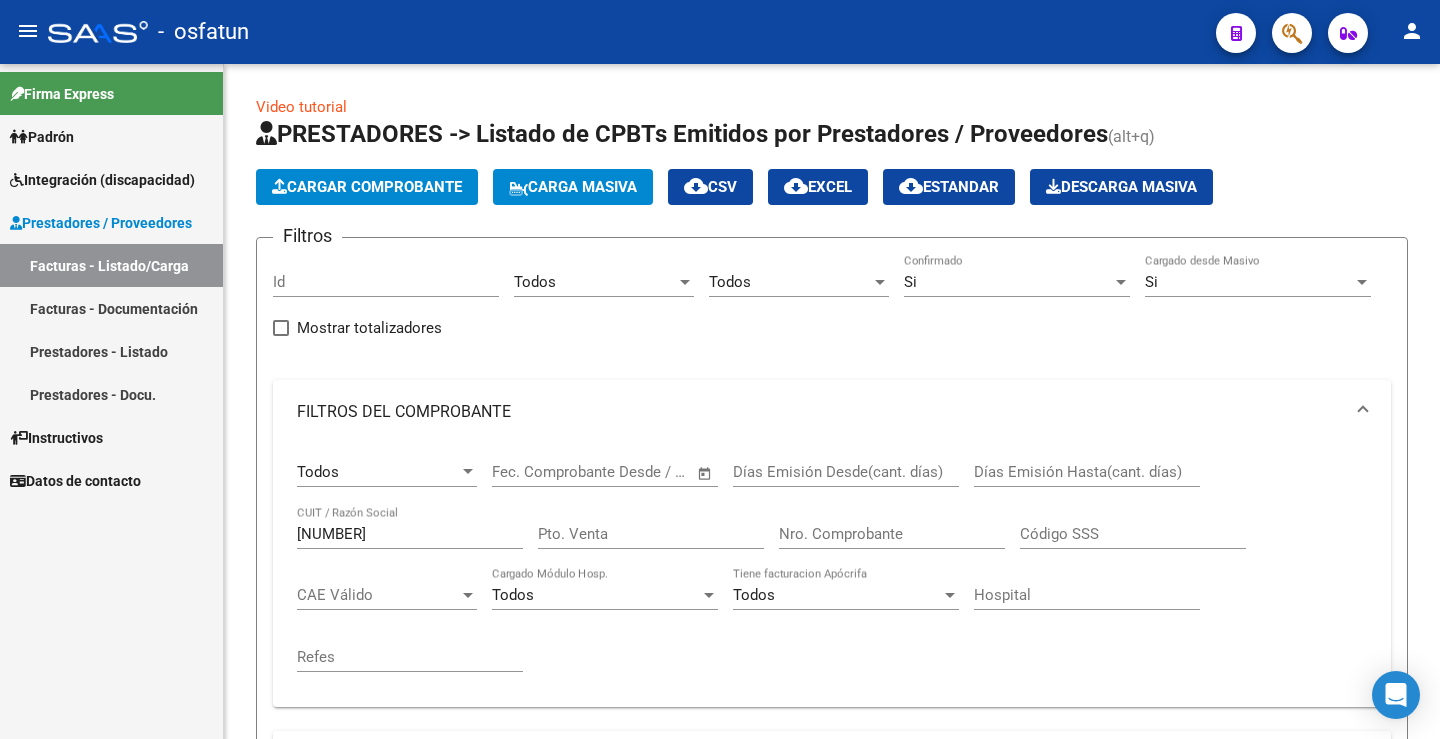 click on "Facturas - Listado/Carga" at bounding box center [111, 265] 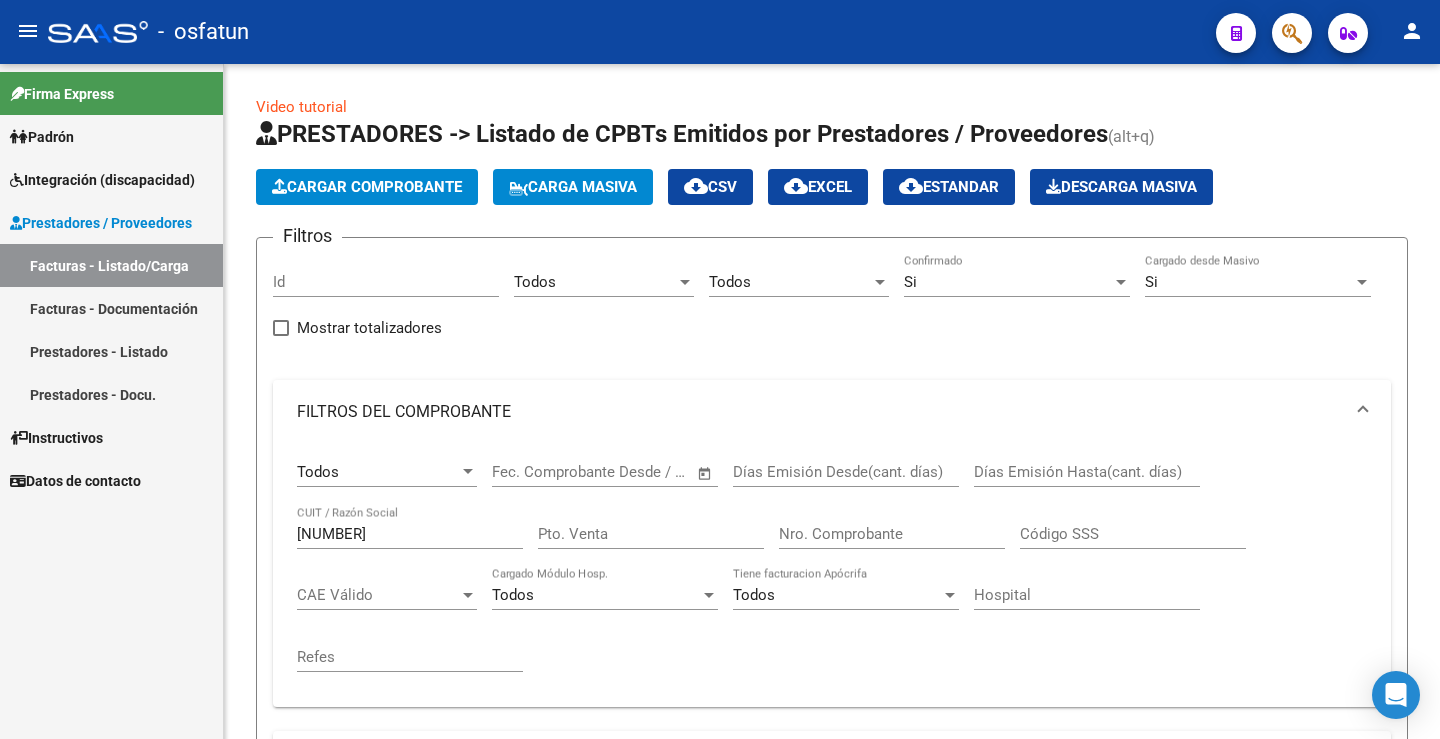 click on "Facturas - Listado/Carga" at bounding box center [111, 265] 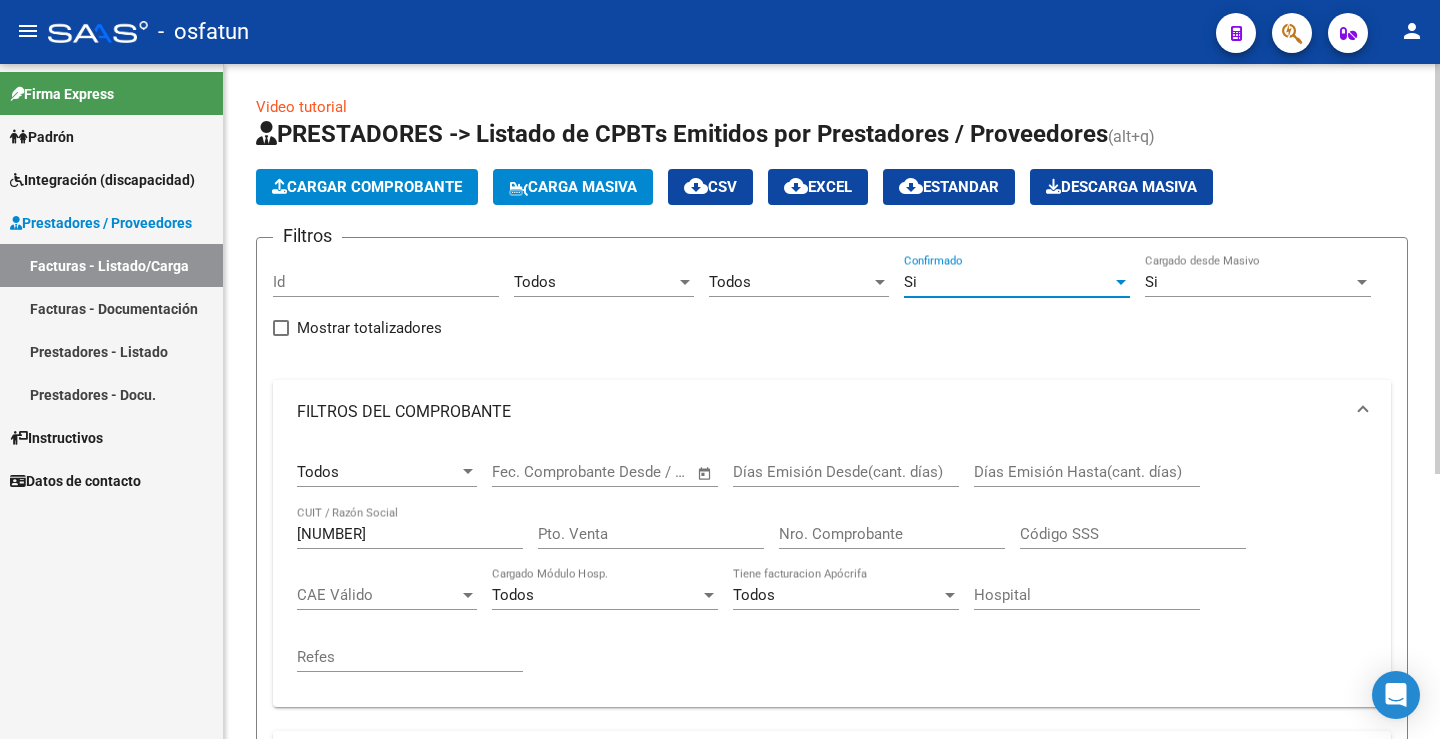 click on "Si" at bounding box center [1008, 282] 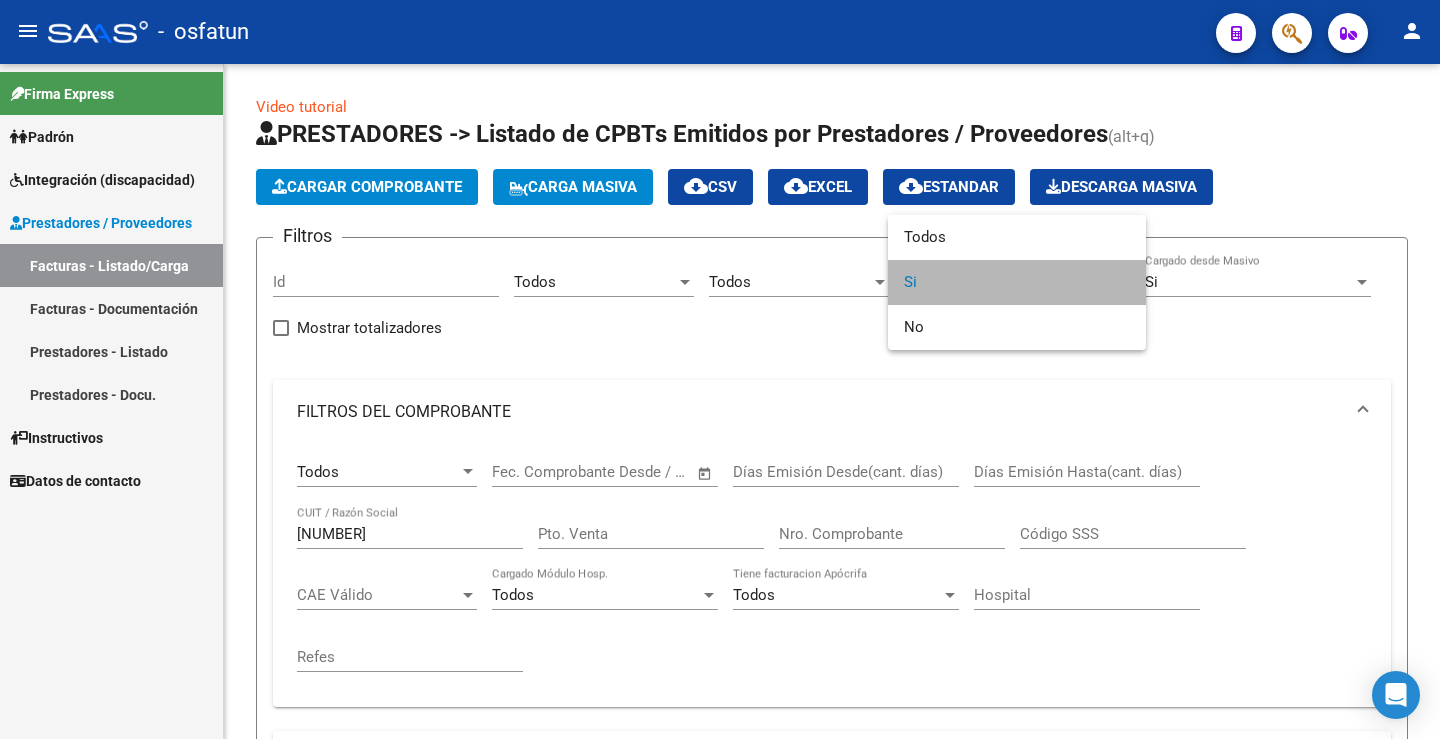 click on "Si" at bounding box center (1017, 282) 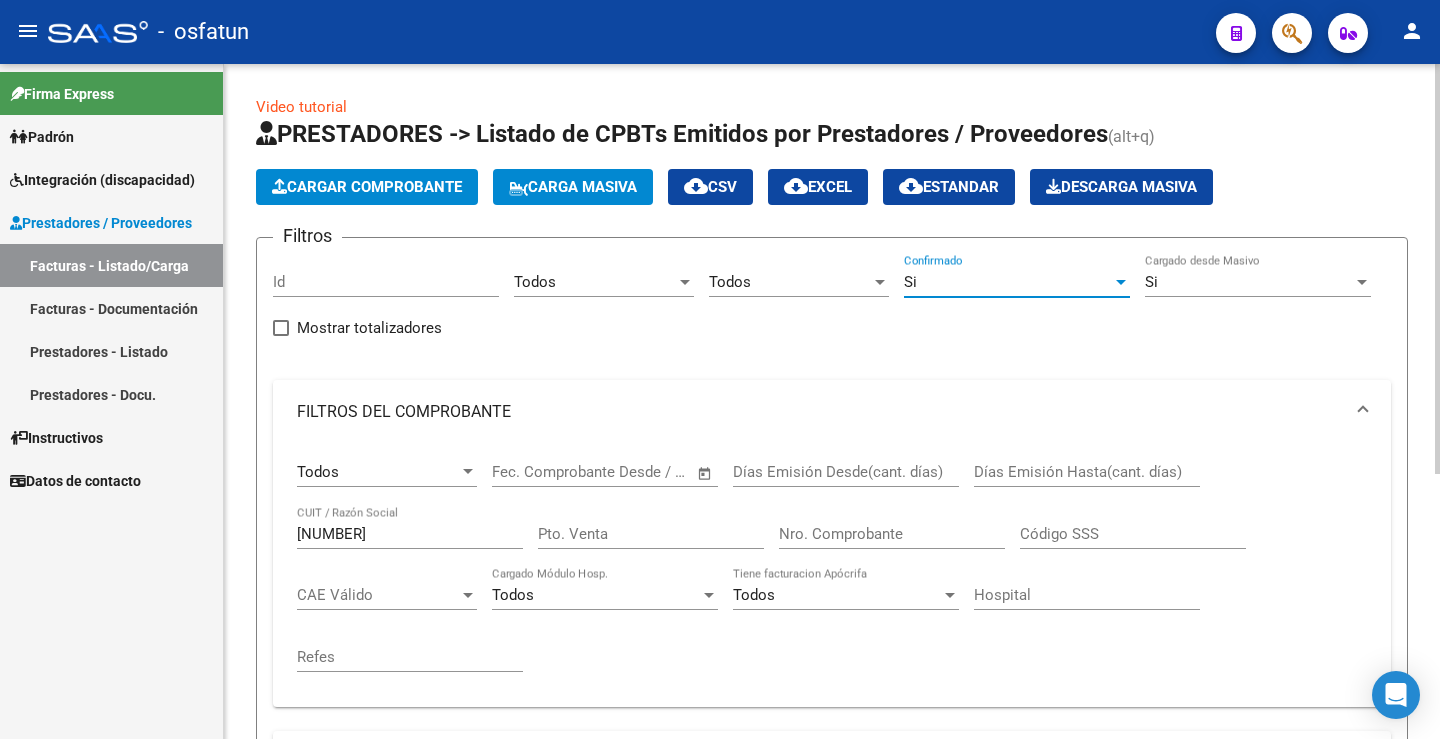 click on "Si" at bounding box center (1249, 282) 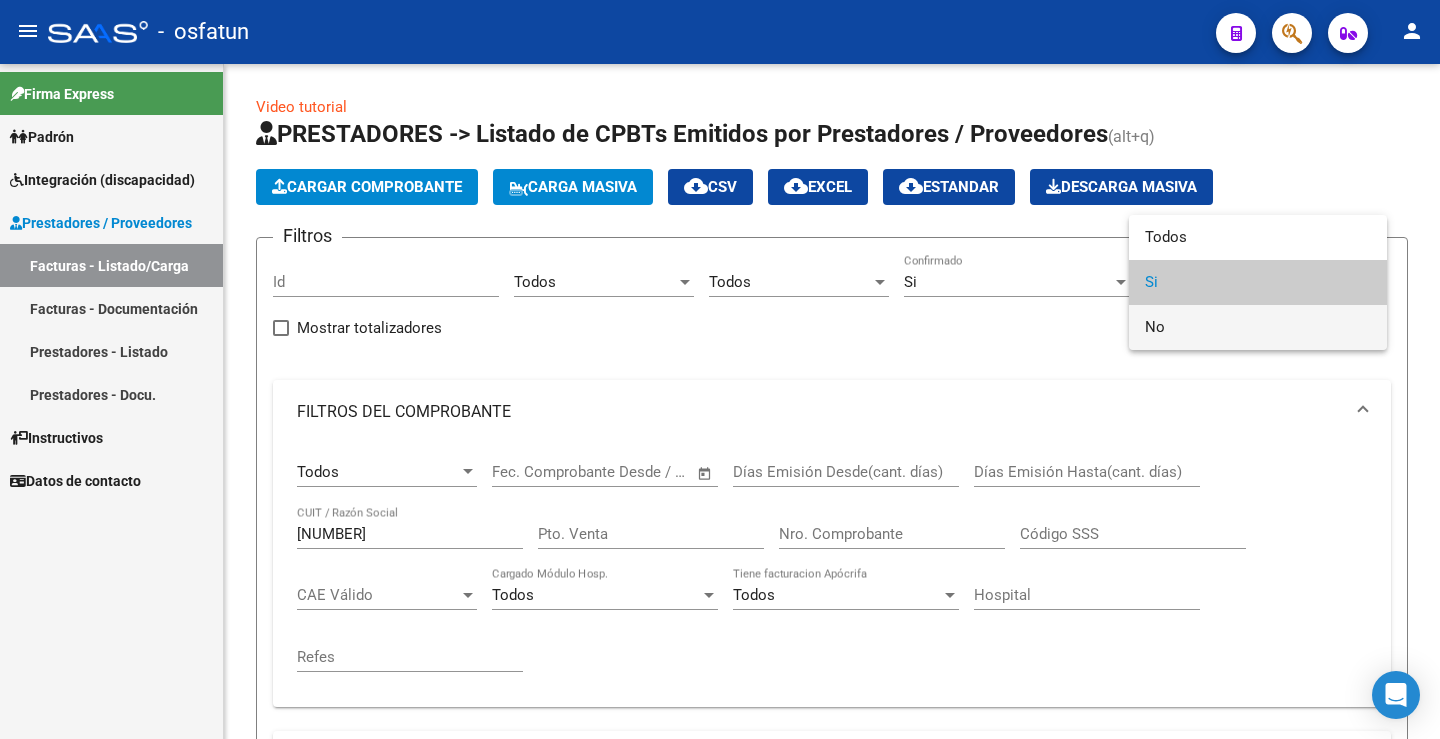 click on "No" at bounding box center (1258, 327) 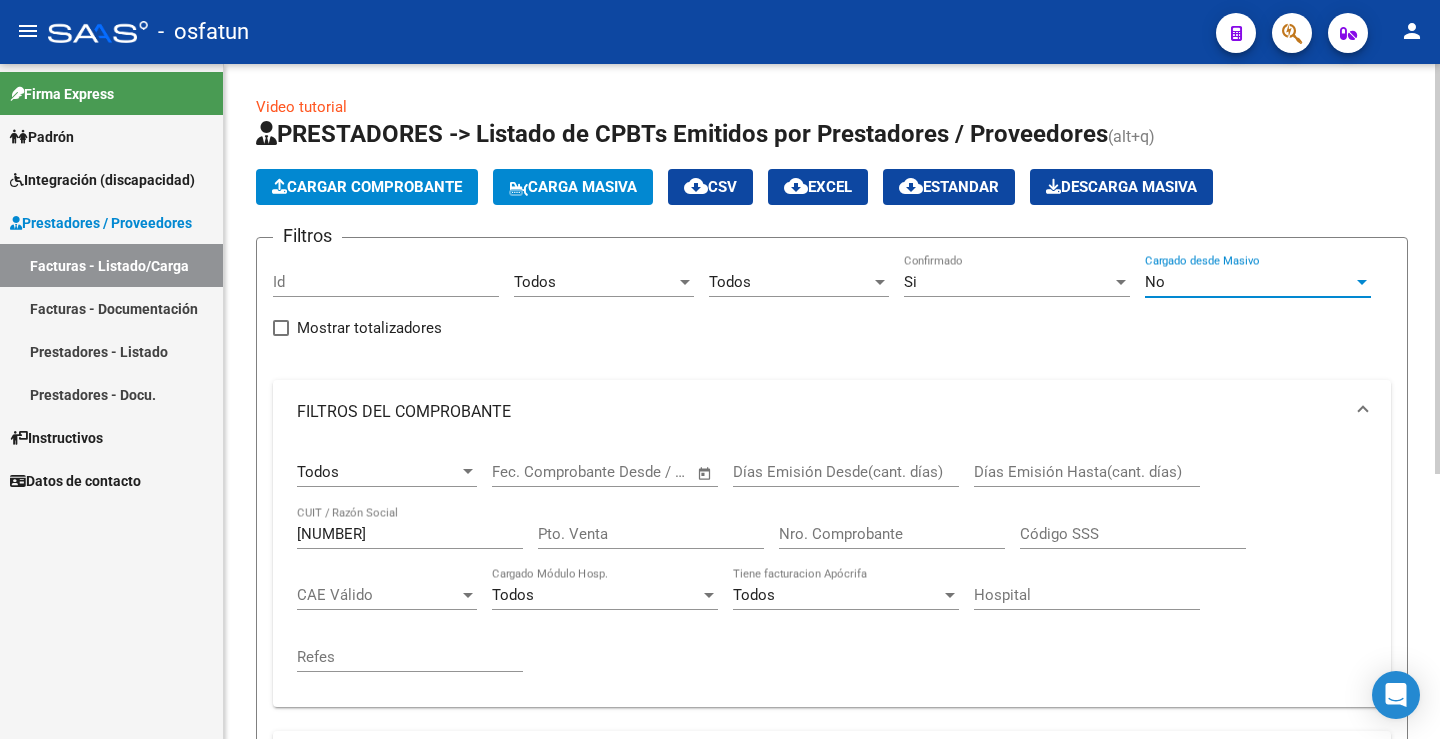click on "No" at bounding box center (1249, 282) 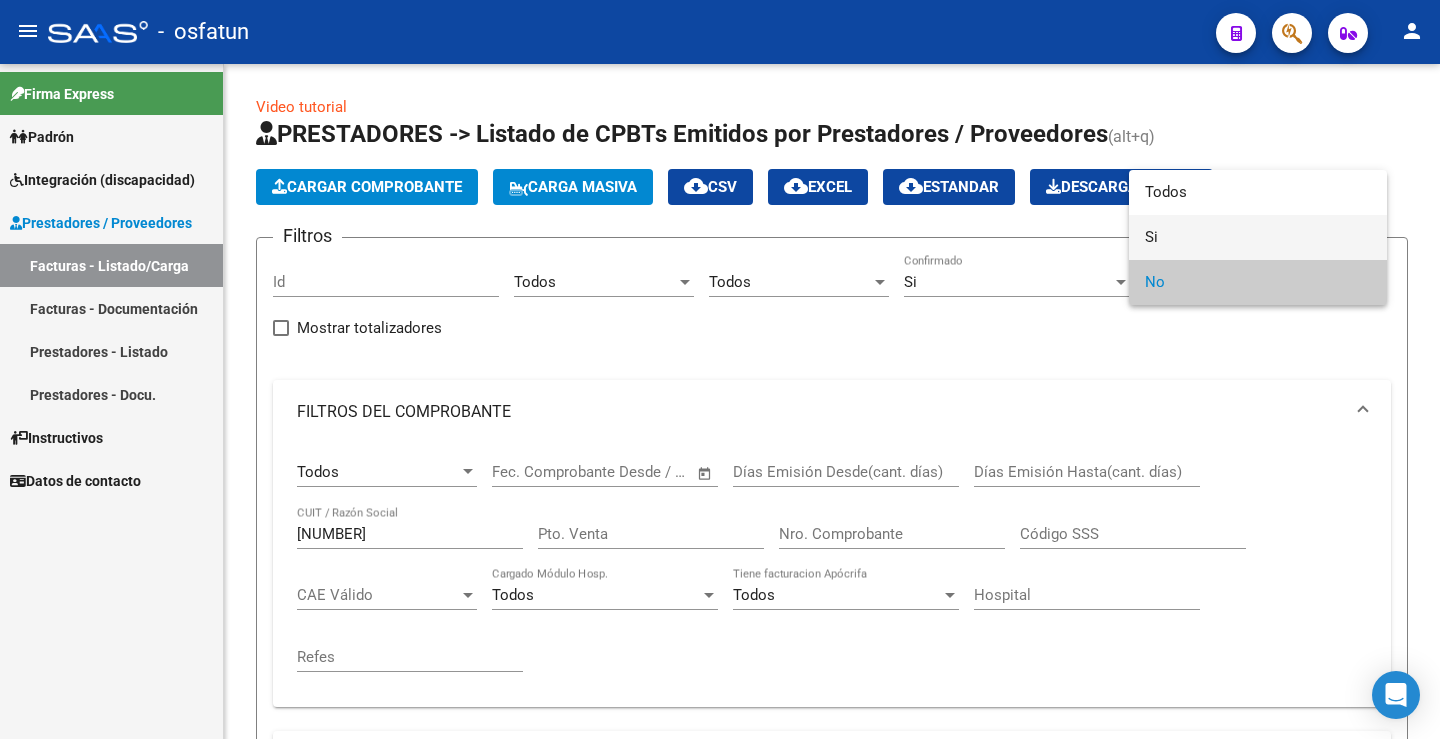 click on "Si" at bounding box center (1258, 237) 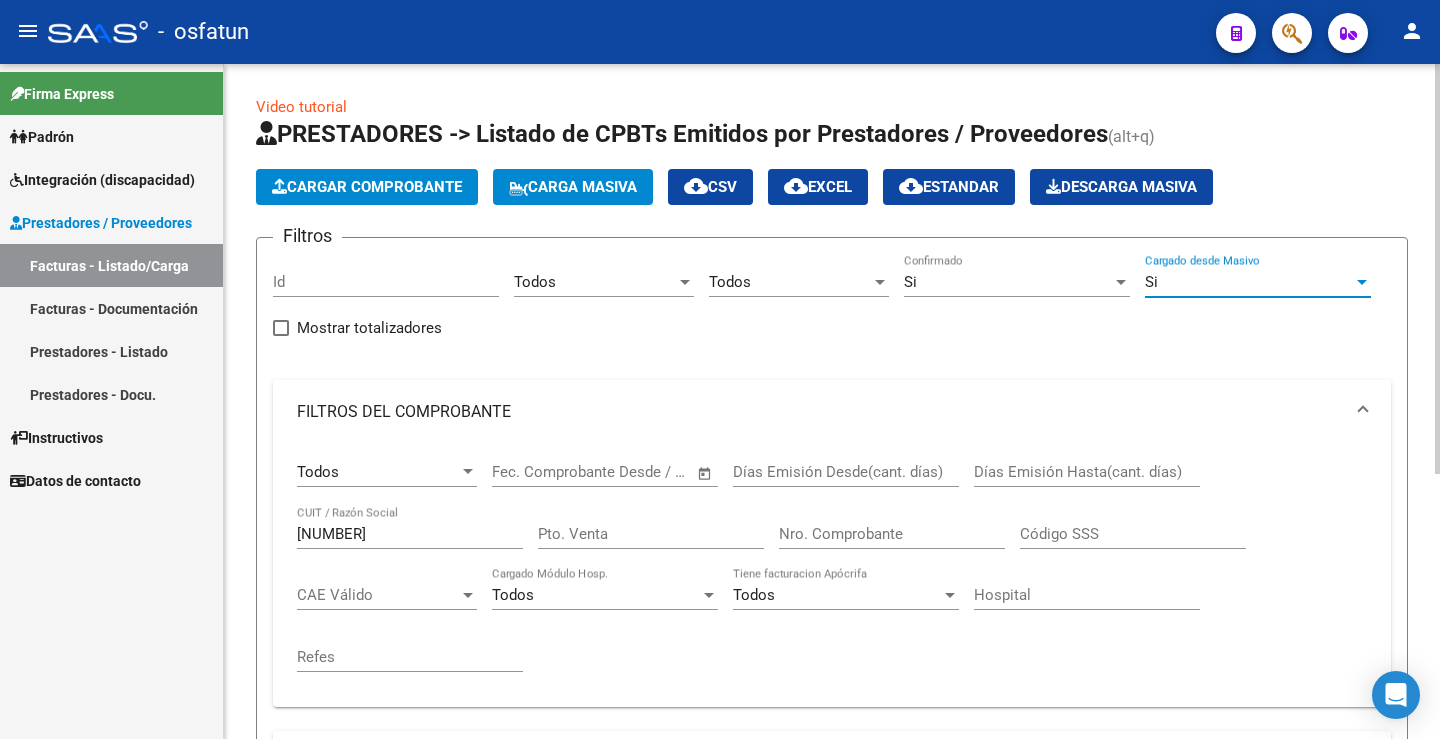 click on "[NUMBER]" at bounding box center (410, 534) 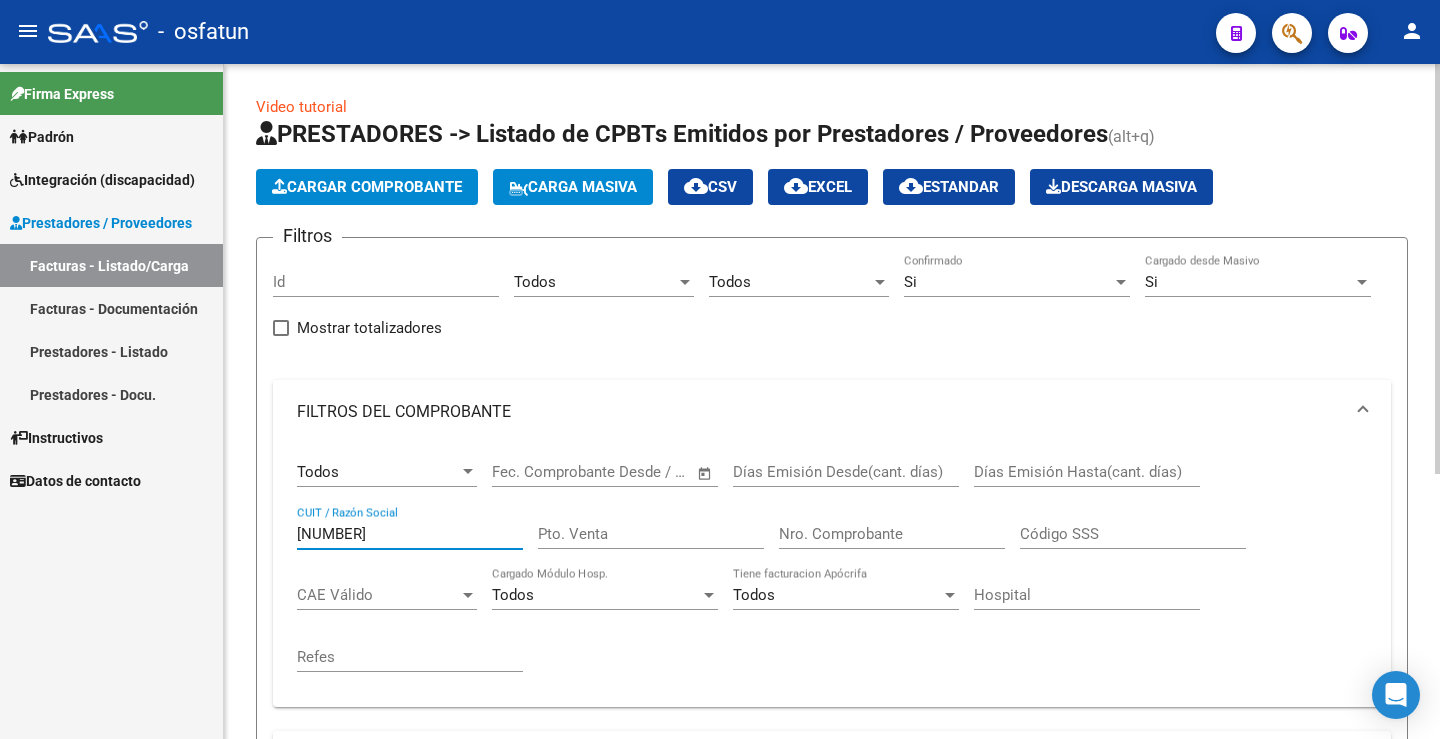 click on "[NUMBER]" at bounding box center [410, 534] 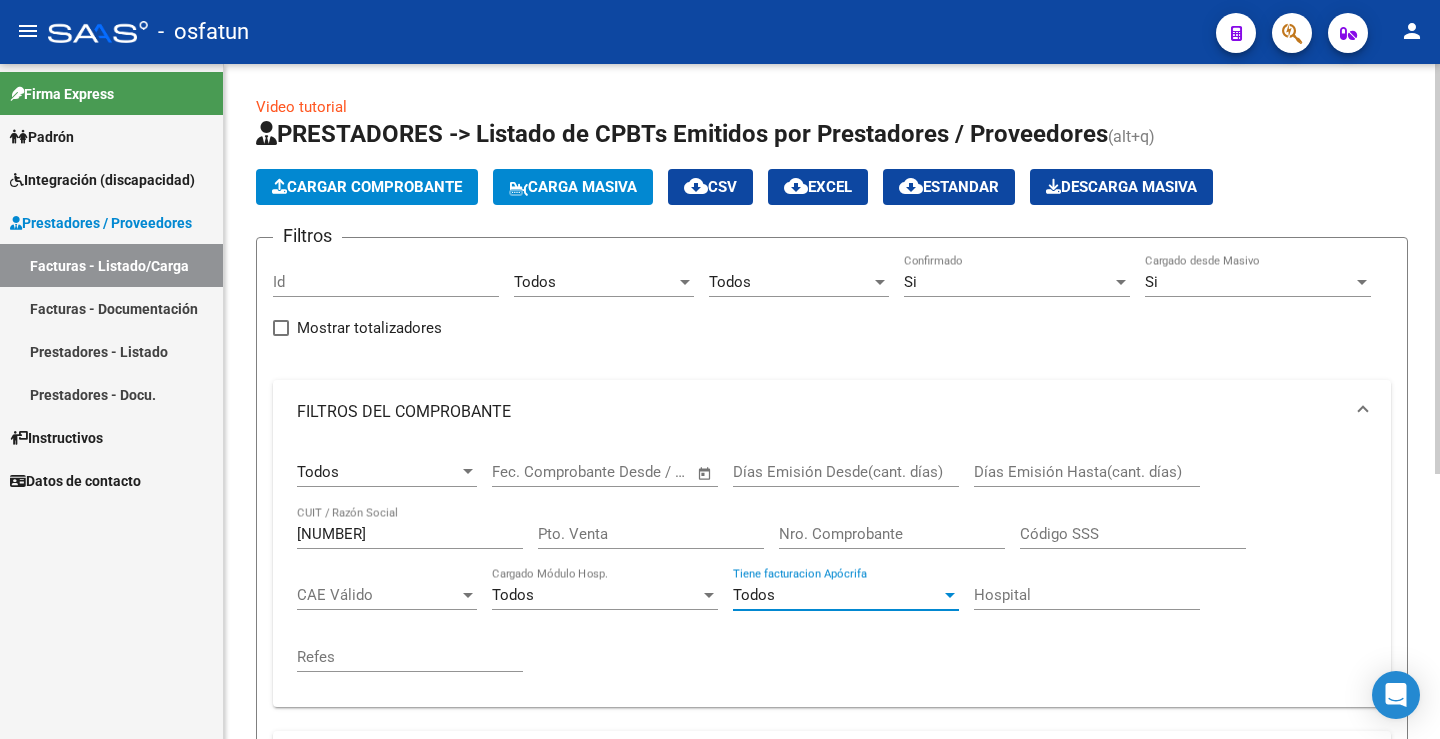 scroll, scrollTop: 100, scrollLeft: 0, axis: vertical 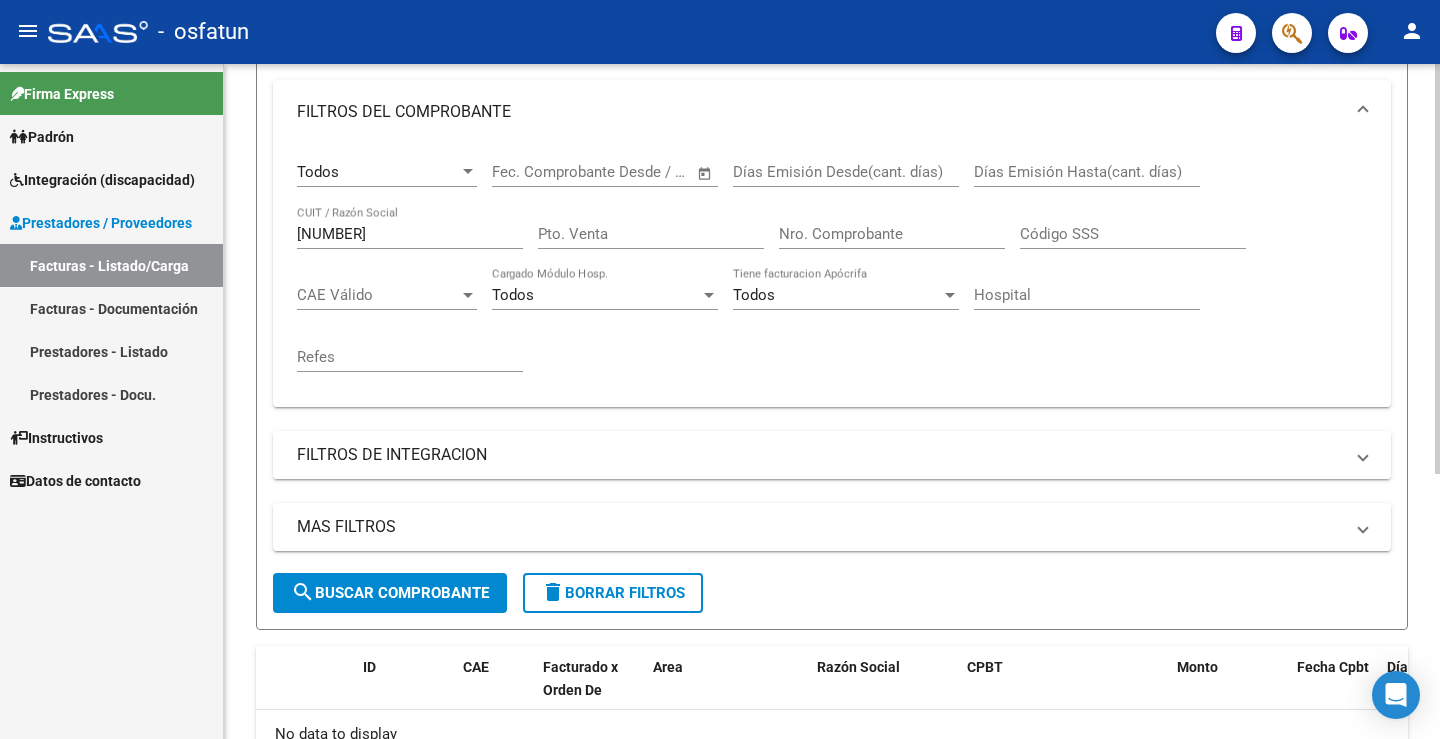 click on "FILTROS DE INTEGRACION" at bounding box center (820, 455) 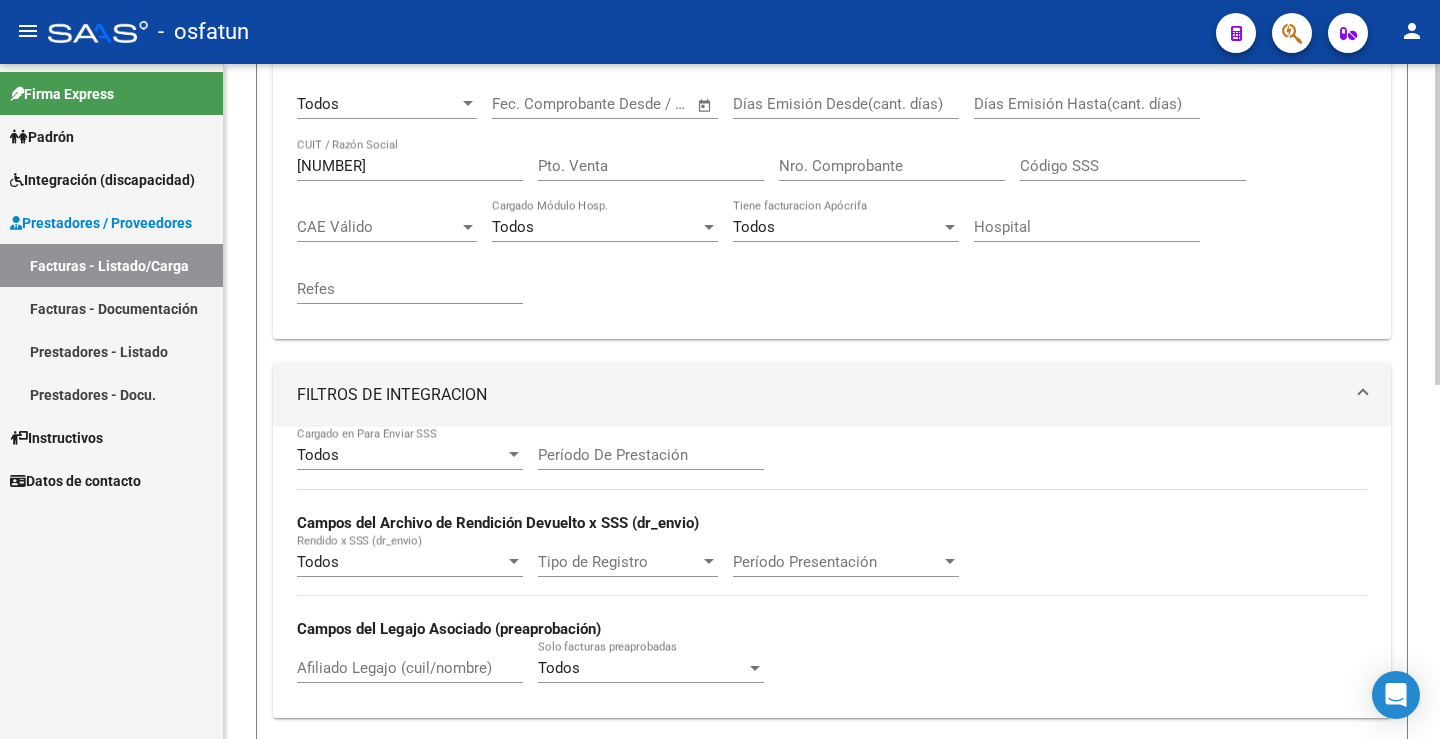 scroll, scrollTop: 400, scrollLeft: 0, axis: vertical 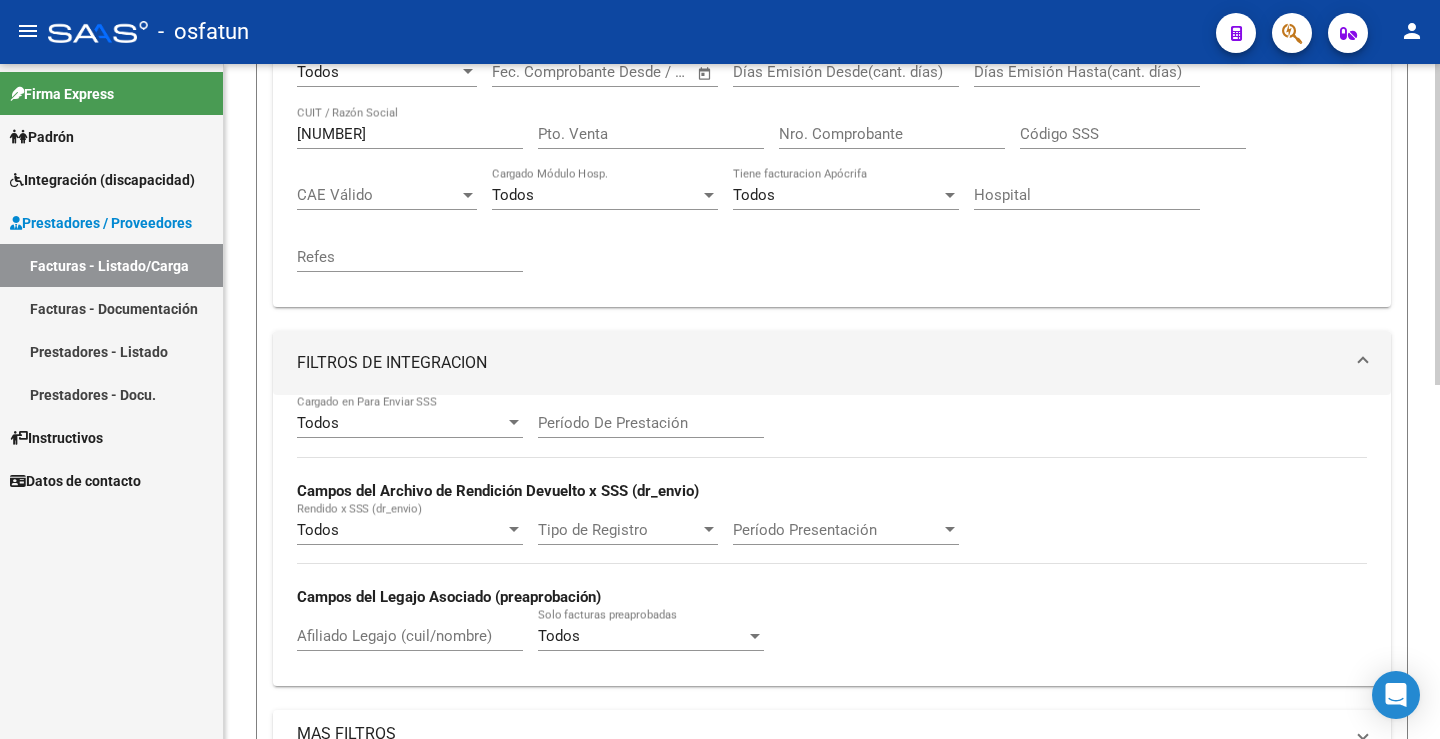 click on "FILTROS DE INTEGRACION" at bounding box center (820, 363) 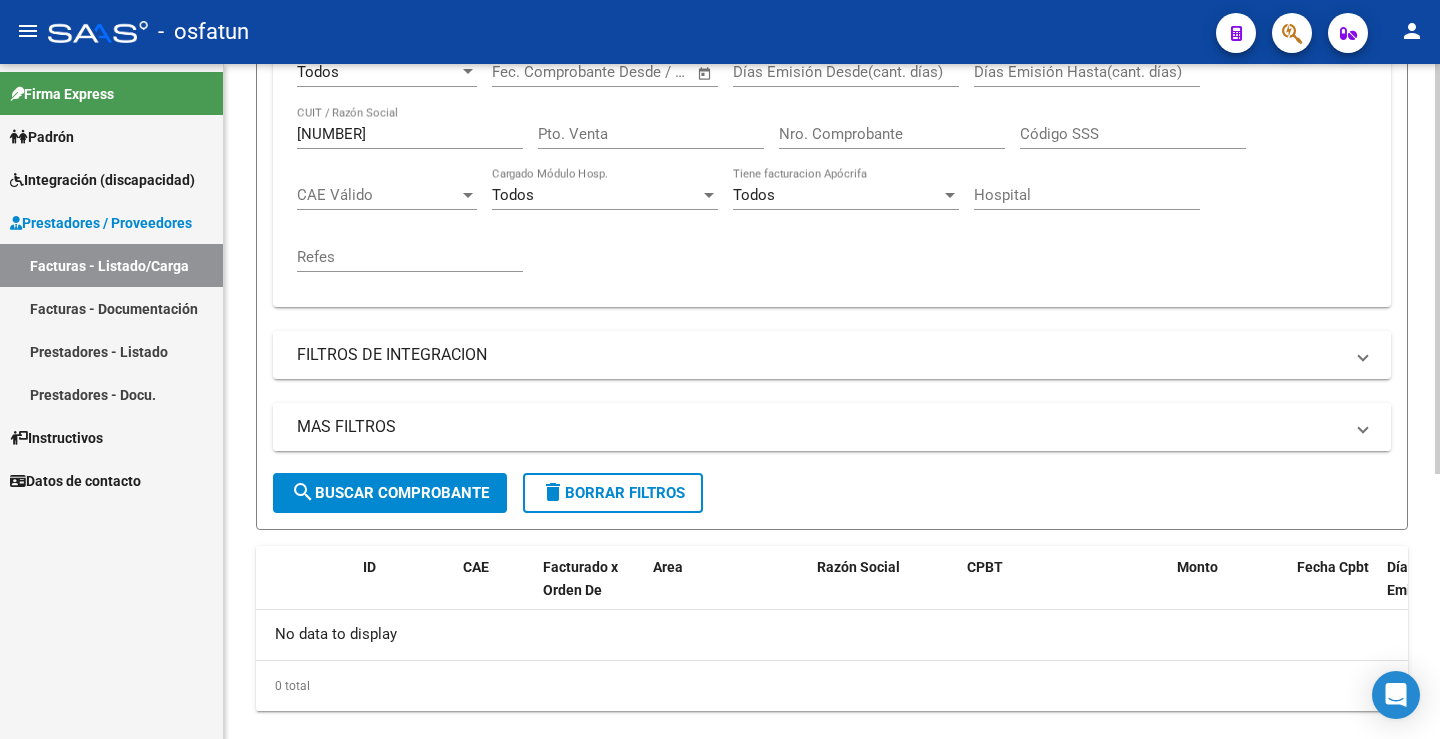 click on "MAS FILTROS" at bounding box center [832, 427] 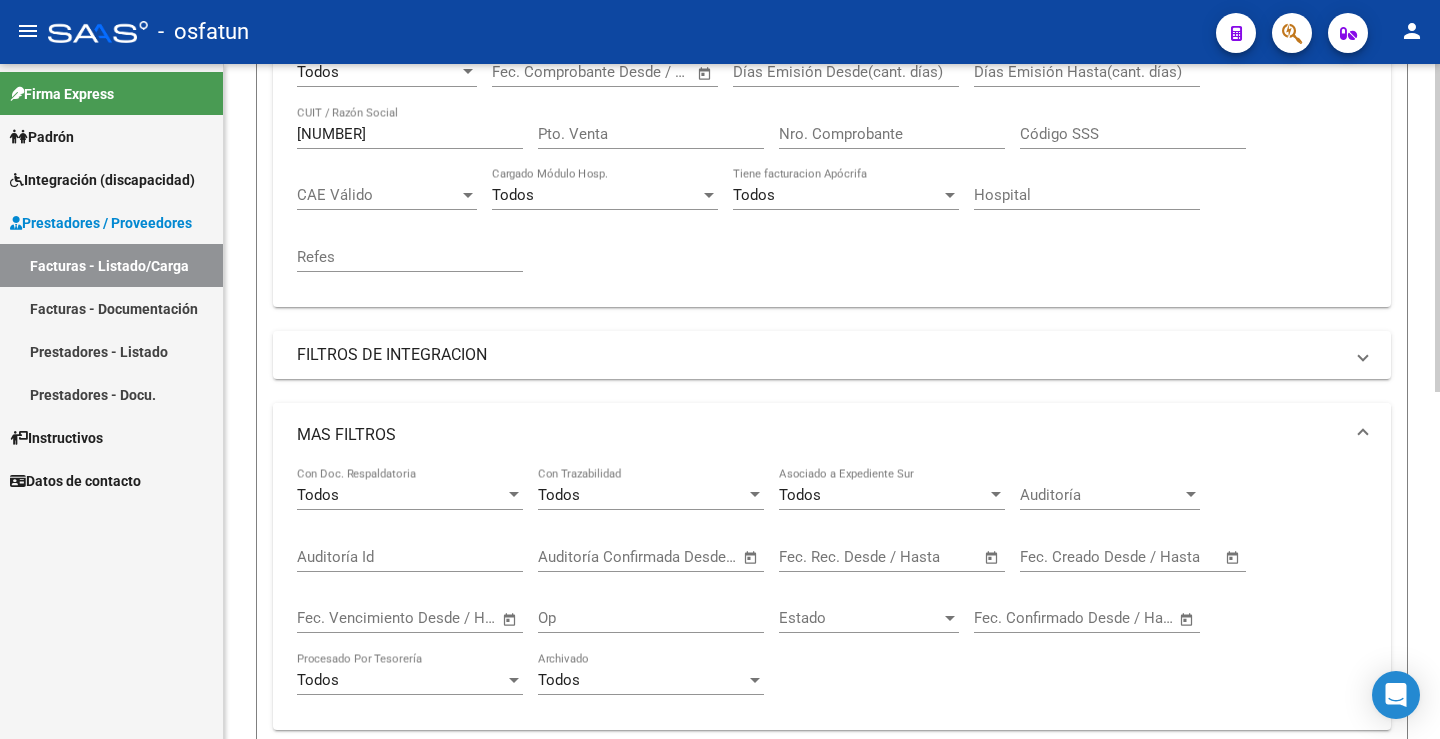 click on "MAS FILTROS" at bounding box center [820, 435] 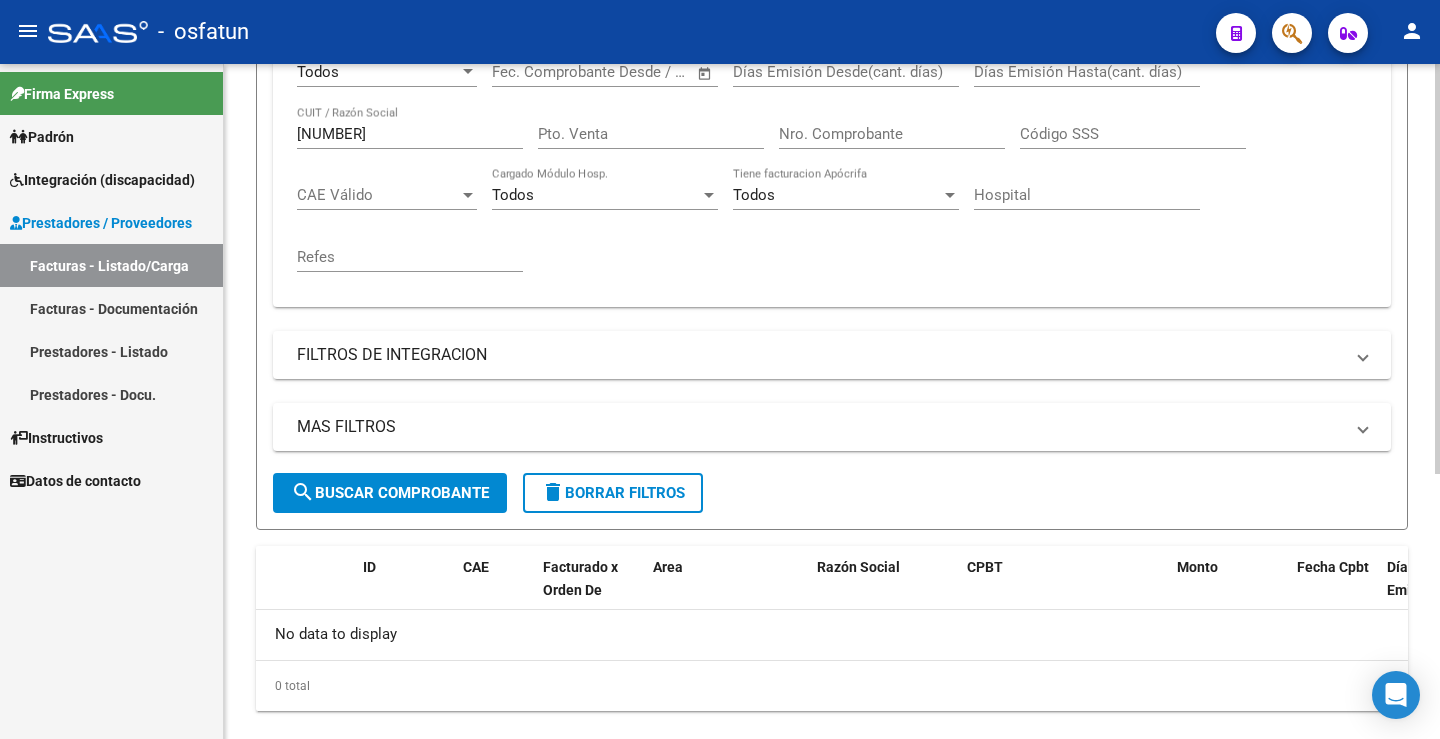 click on "search  Buscar Comprobante" 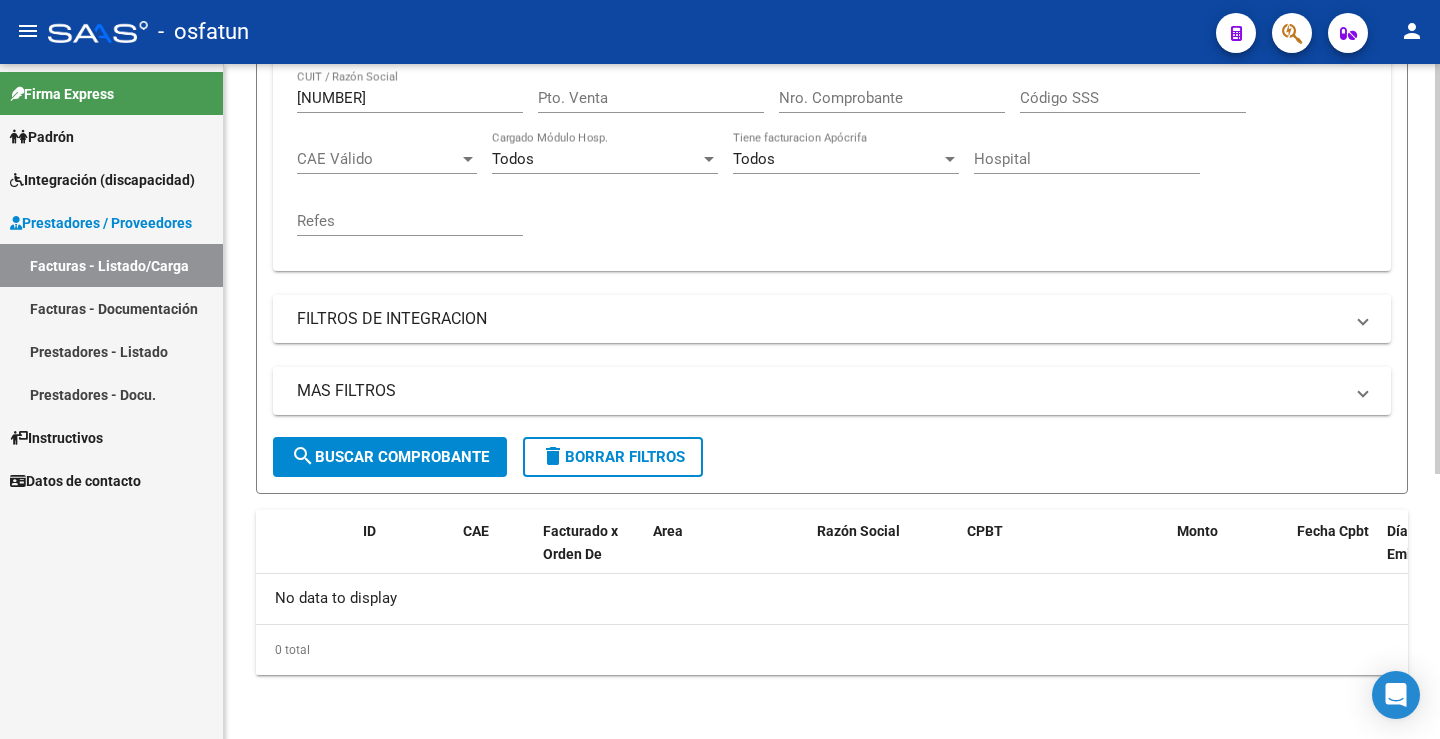 scroll, scrollTop: 0, scrollLeft: 0, axis: both 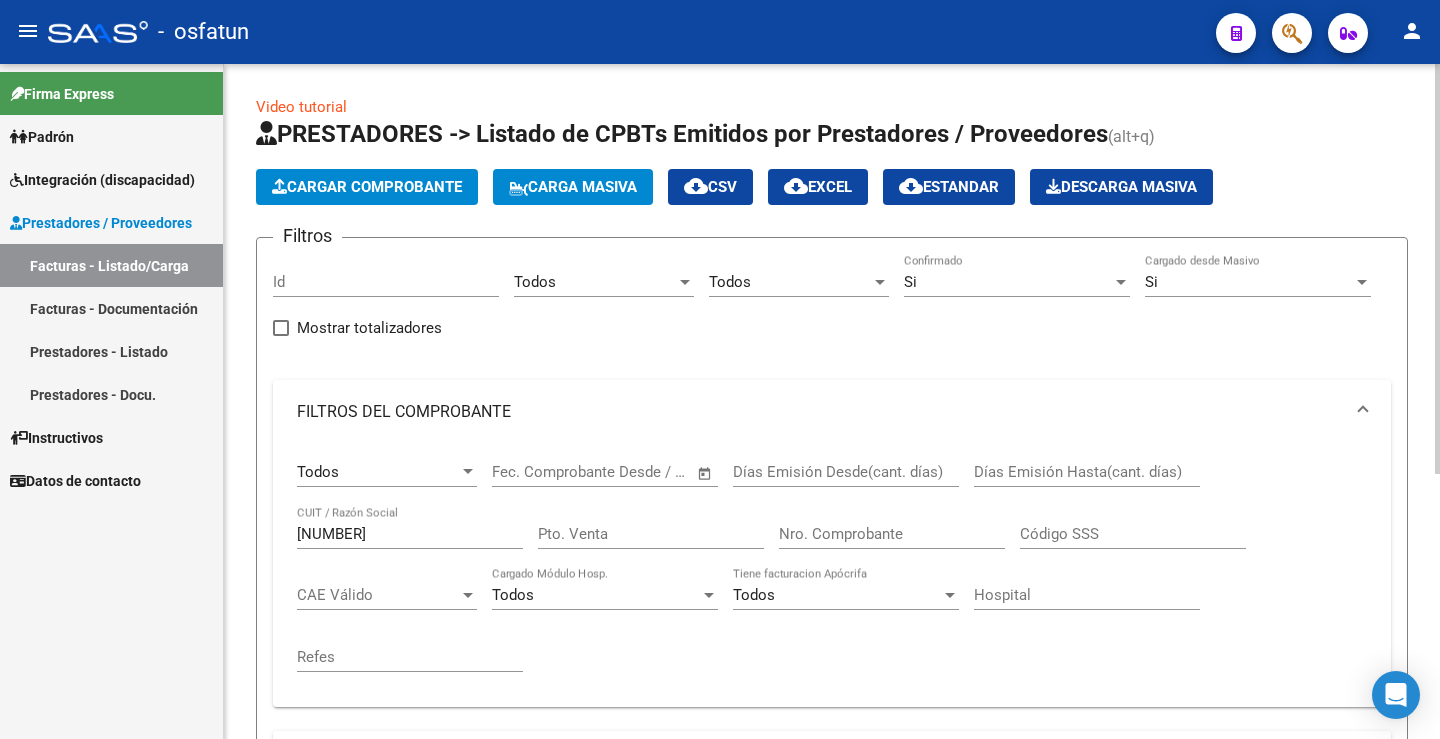 click on "FILTROS DEL COMPROBANTE" at bounding box center [832, 412] 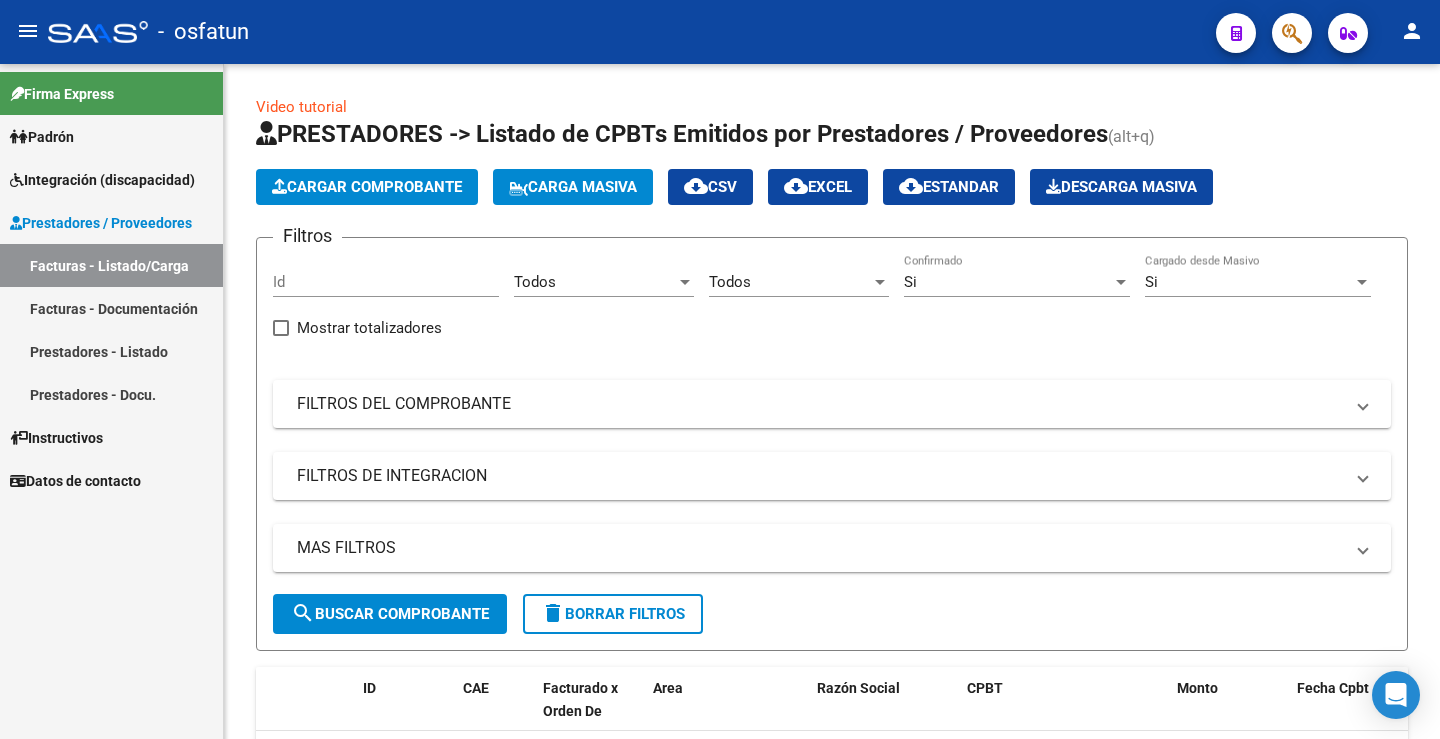 click on "Facturas - Listado/Carga" at bounding box center [111, 265] 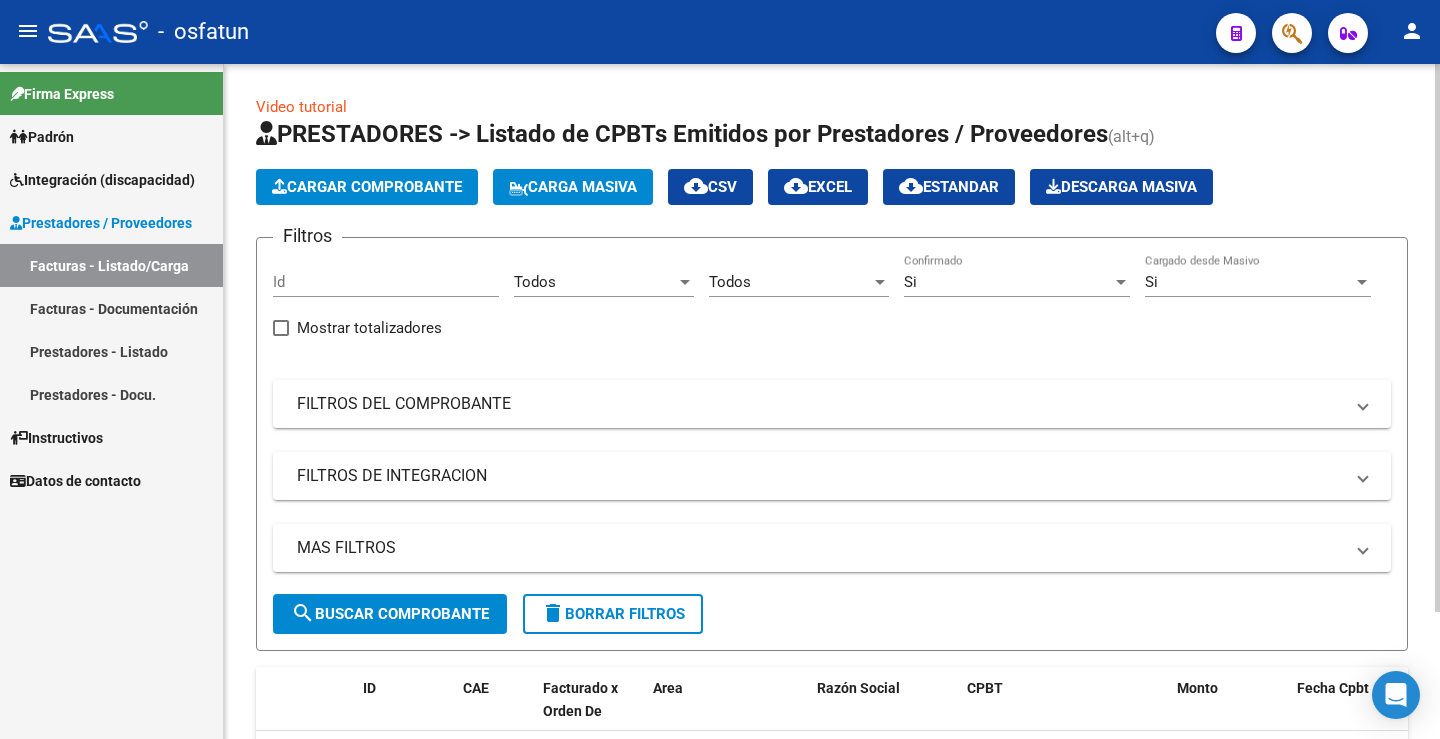click on "Todos" at bounding box center [790, 282] 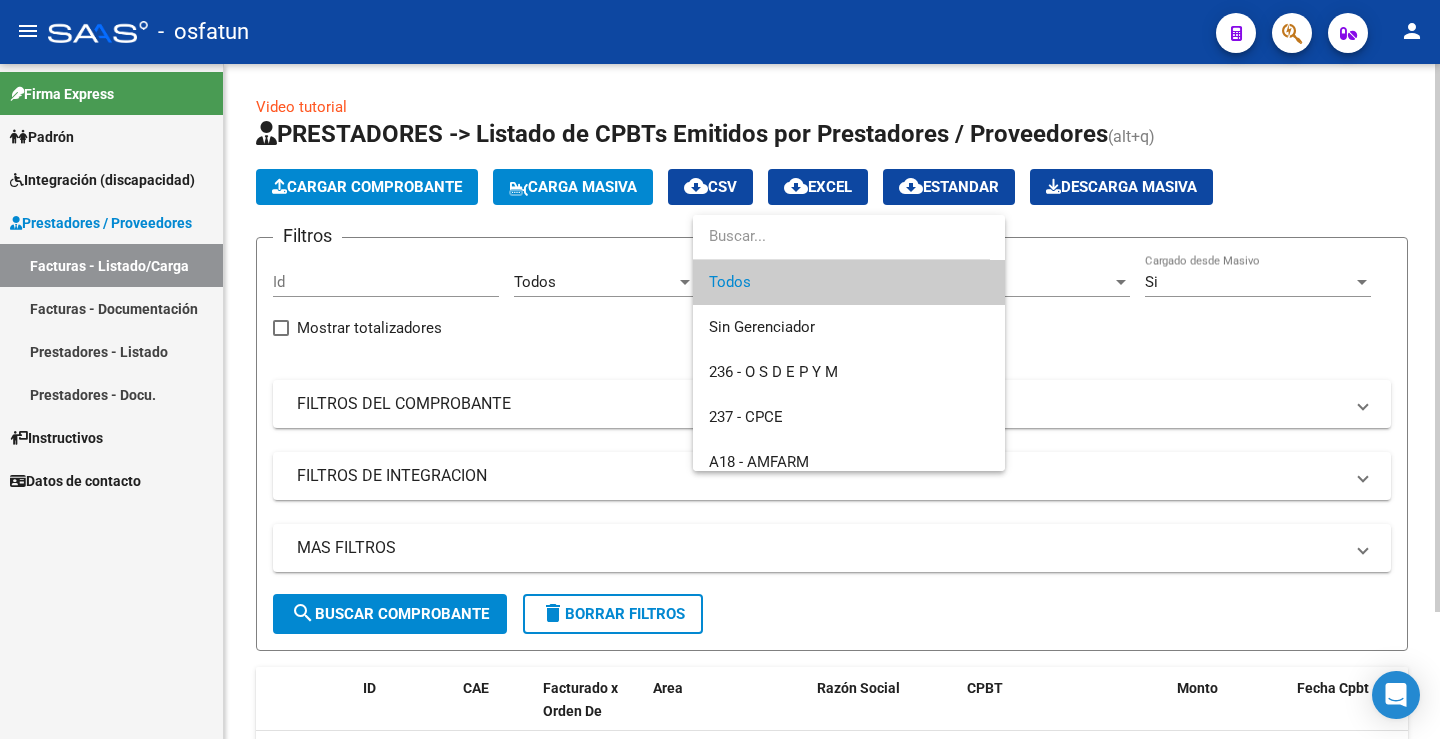 click on "Todos" at bounding box center (849, 282) 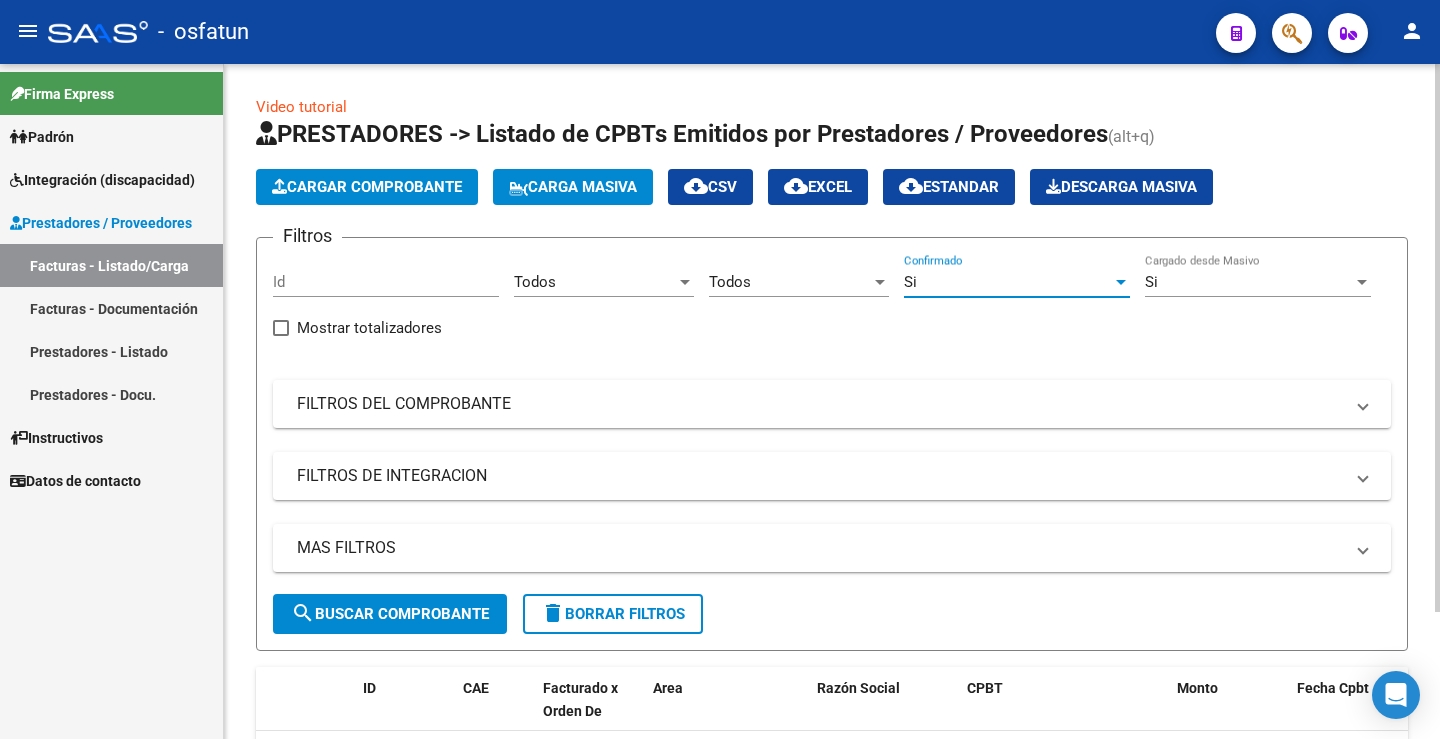 click on "Si" at bounding box center (1008, 282) 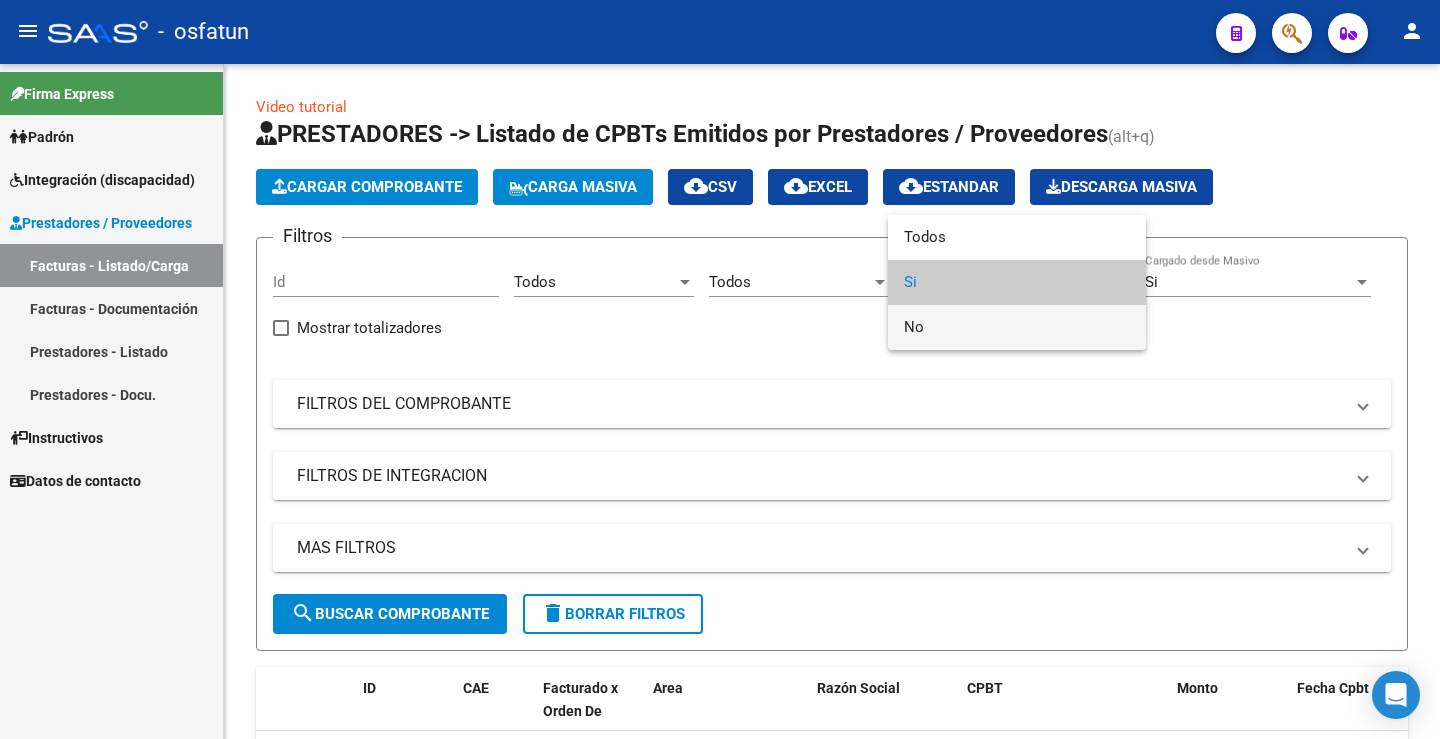 click on "No" at bounding box center (1017, 327) 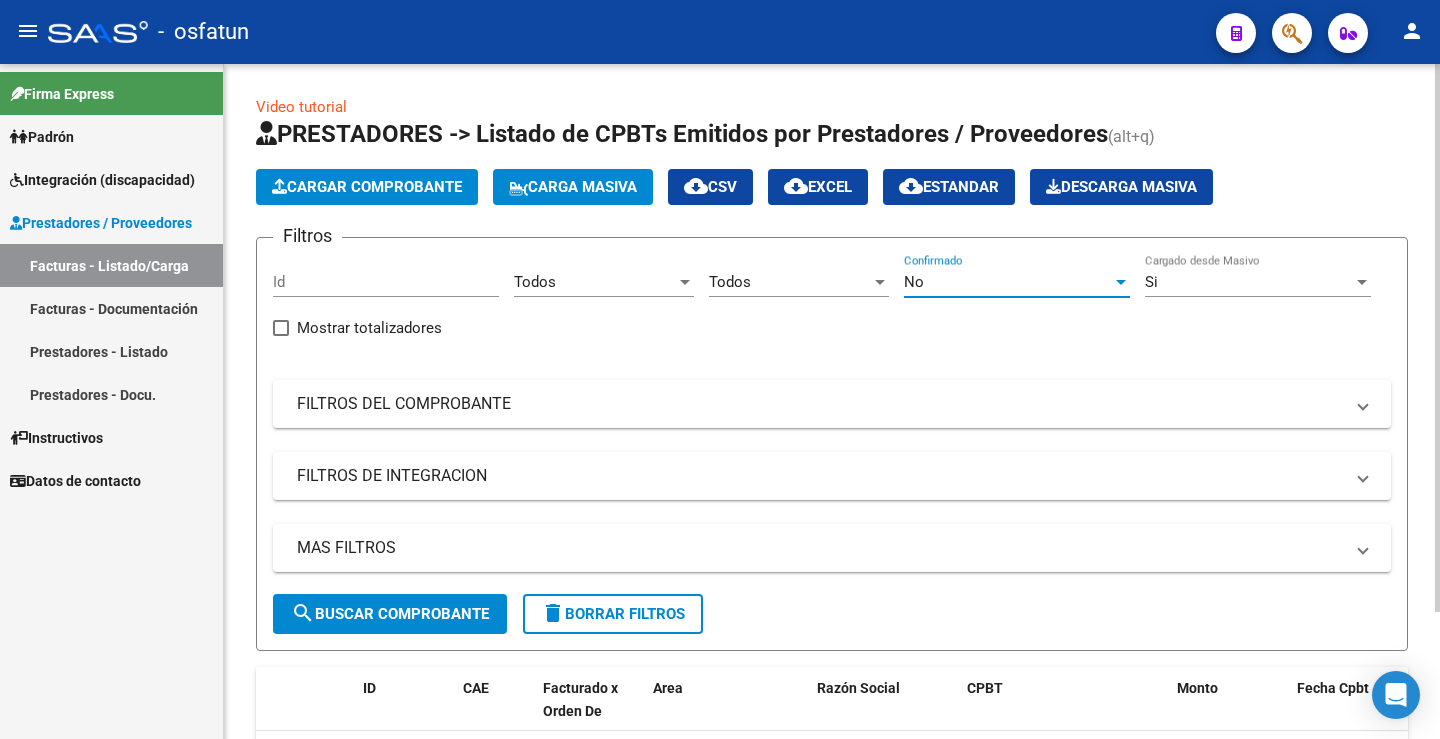 click on "Si" at bounding box center [1249, 282] 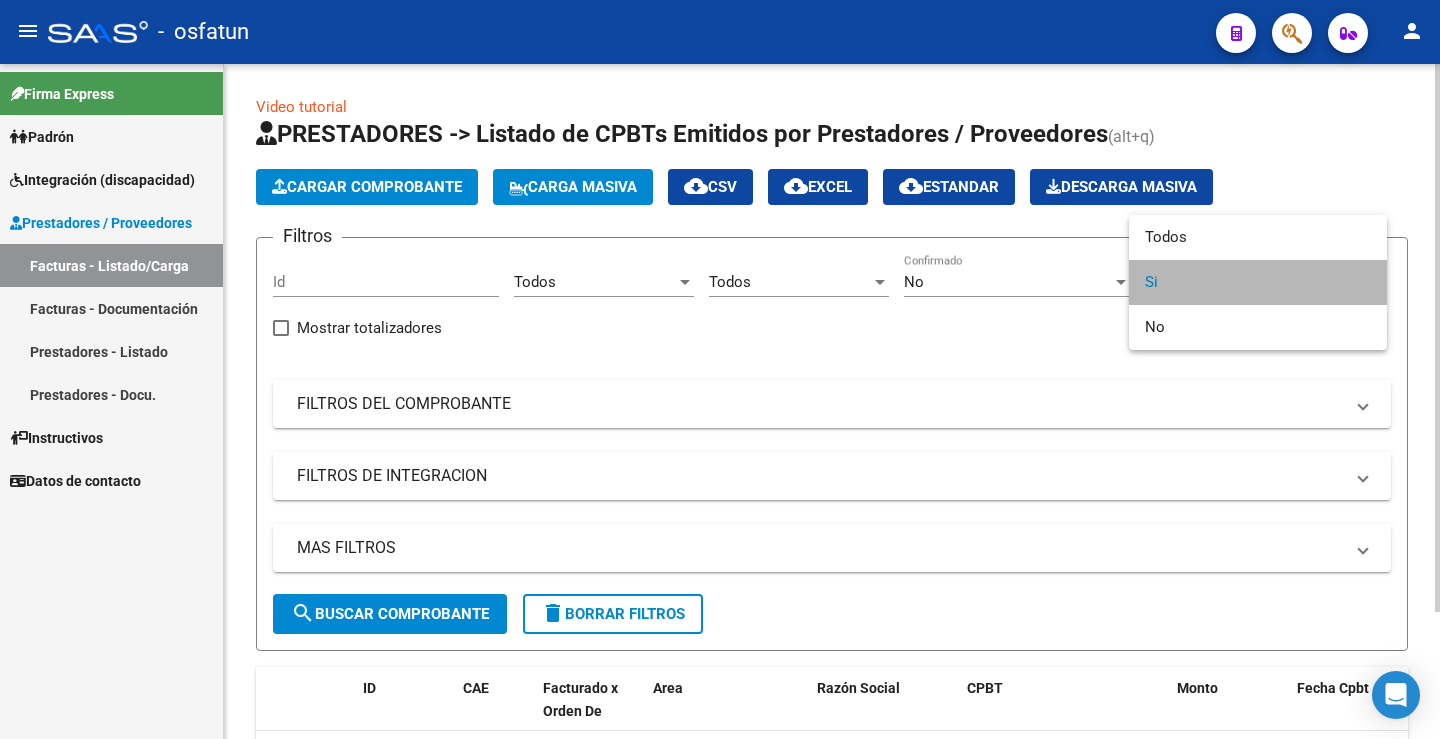 click on "Si" at bounding box center (1258, 282) 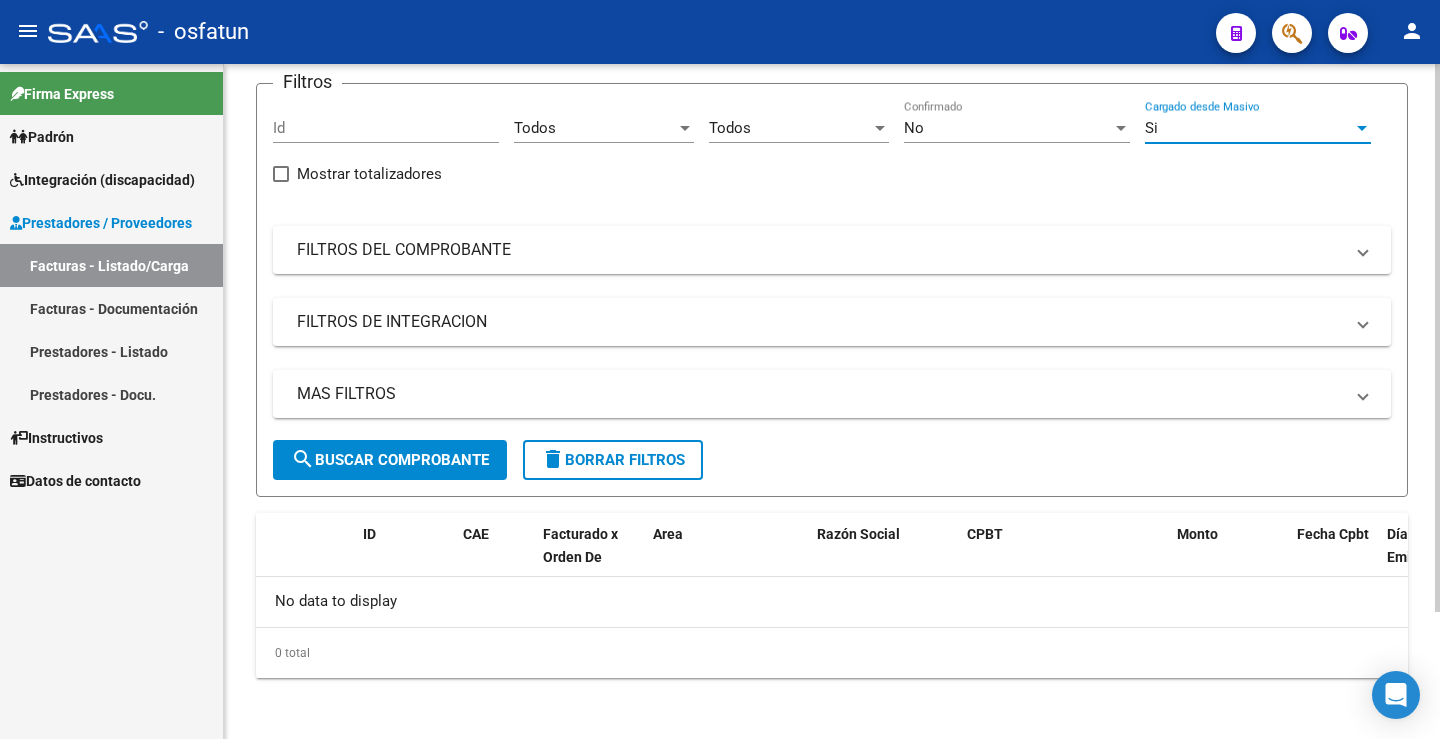 scroll, scrollTop: 157, scrollLeft: 0, axis: vertical 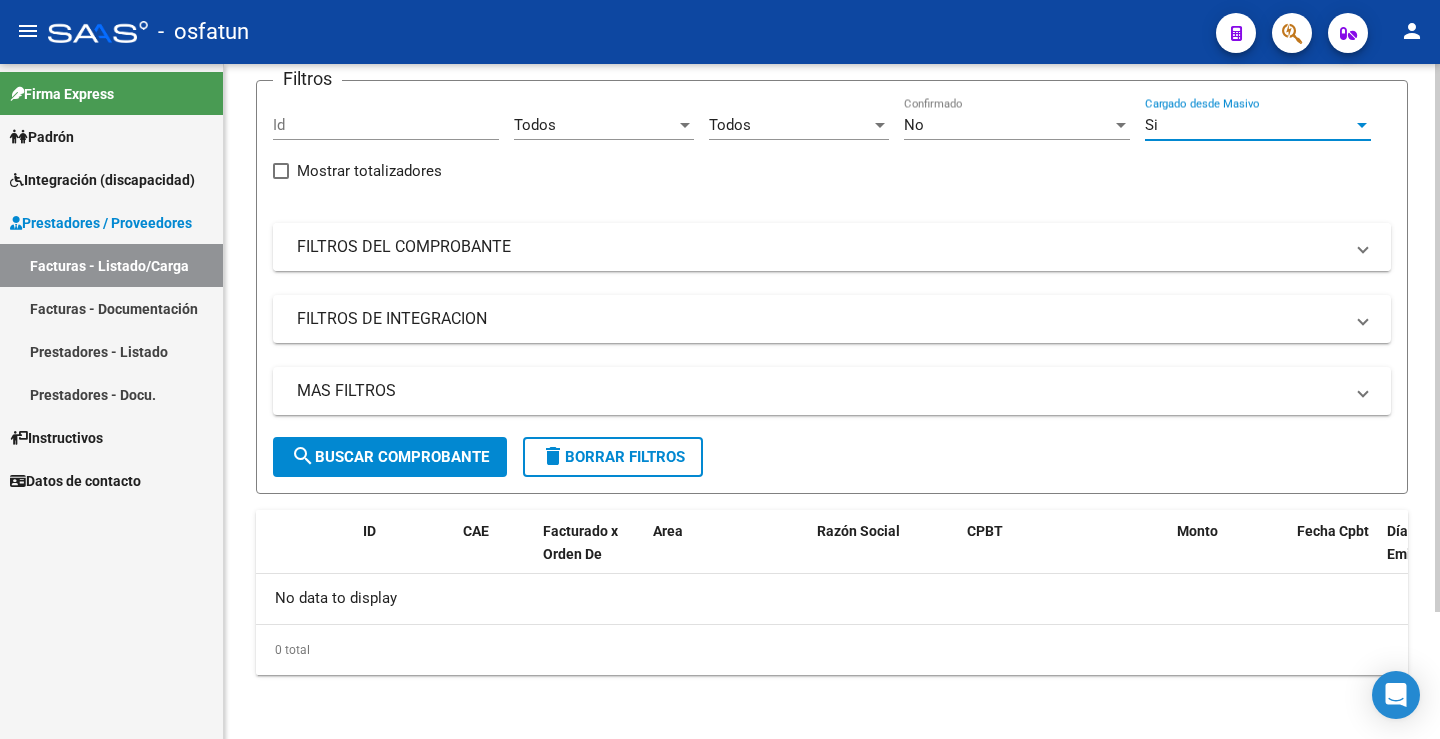 click on "FILTROS DEL COMPROBANTE" at bounding box center [820, 247] 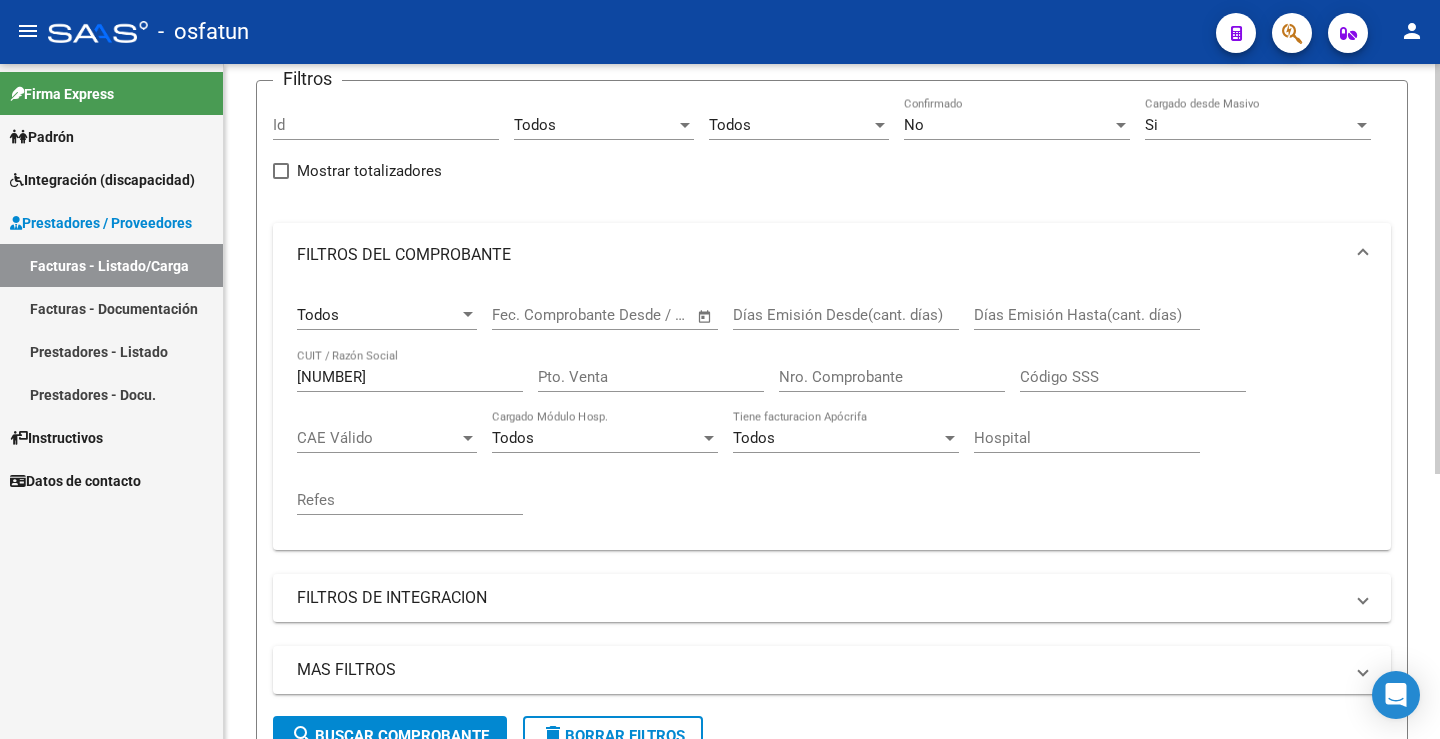 click on "[NUMBER]" at bounding box center (410, 377) 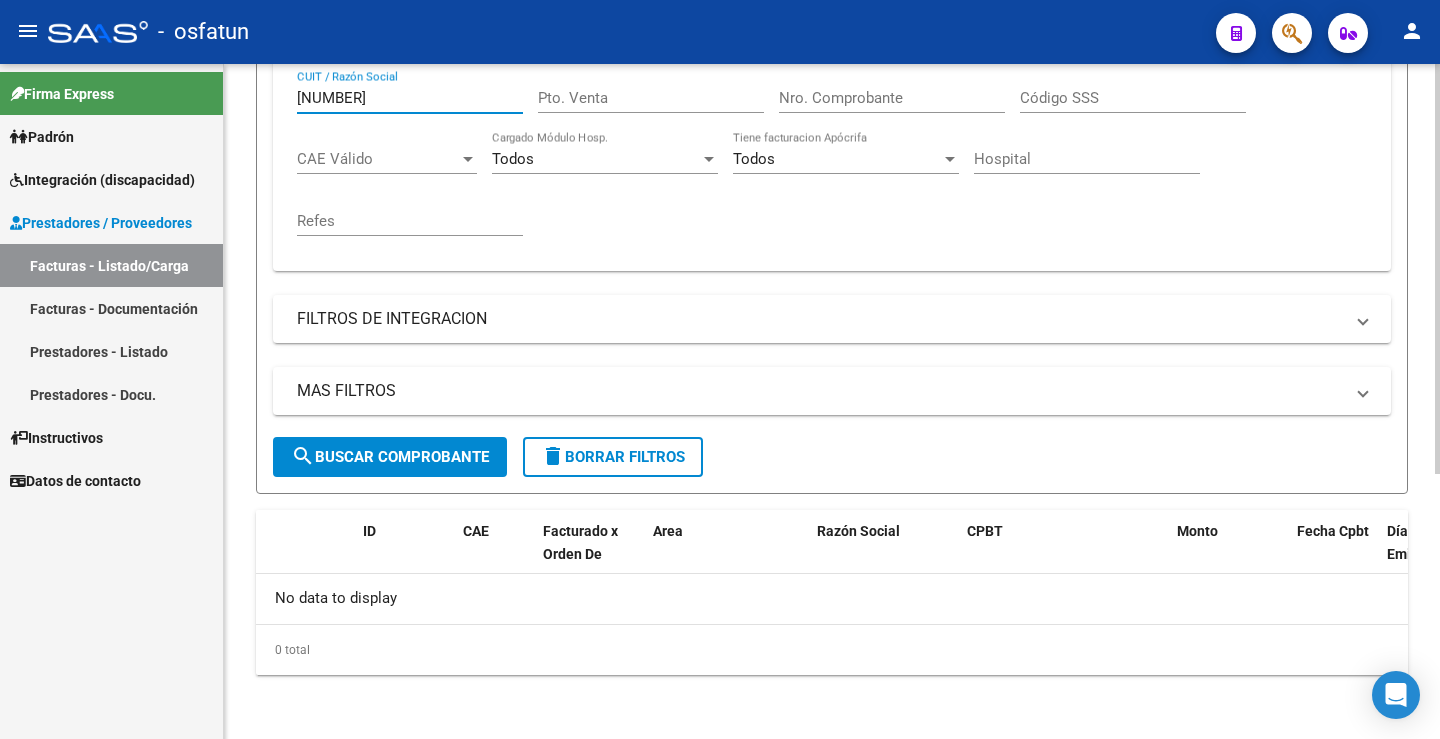 click on "search  Buscar Comprobante" 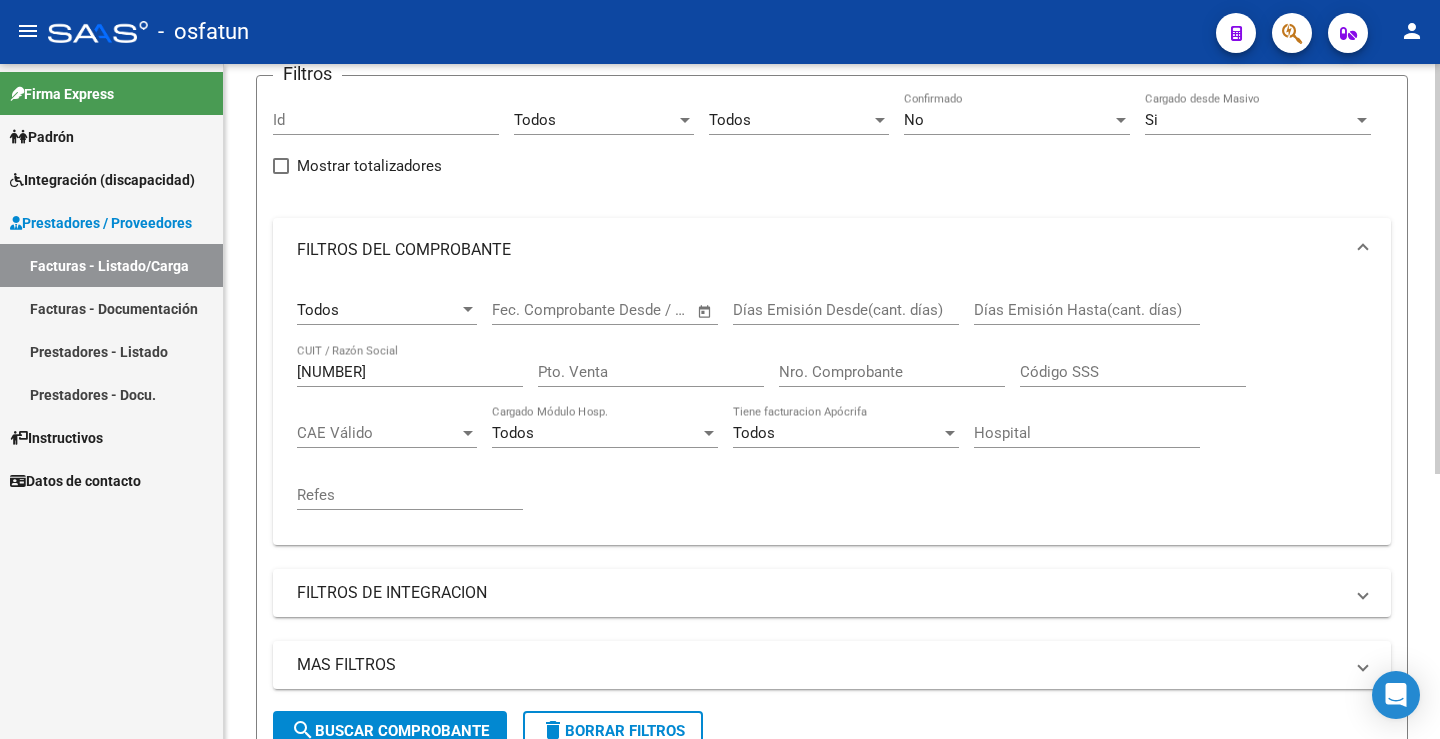scroll, scrollTop: 0, scrollLeft: 0, axis: both 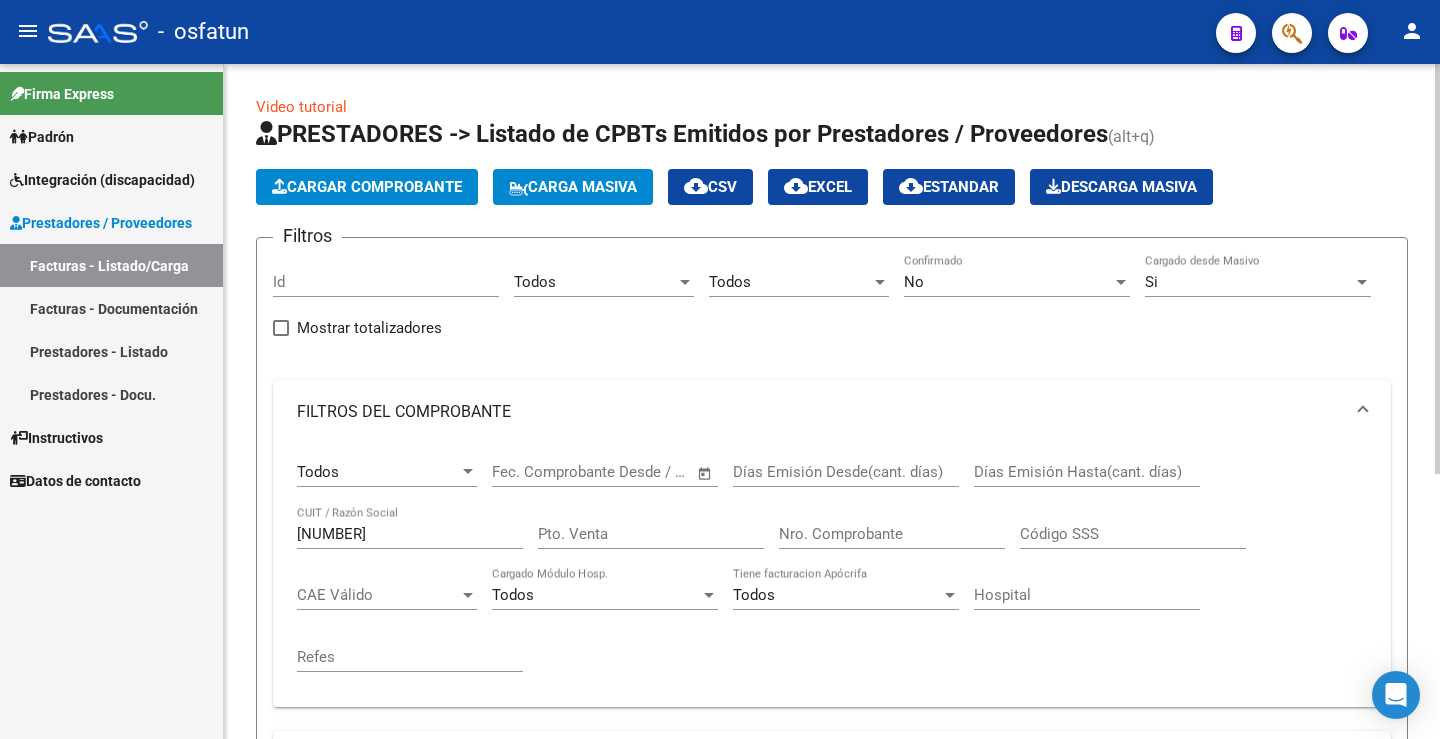 click on "Mostrar totalizadores" at bounding box center (357, 328) 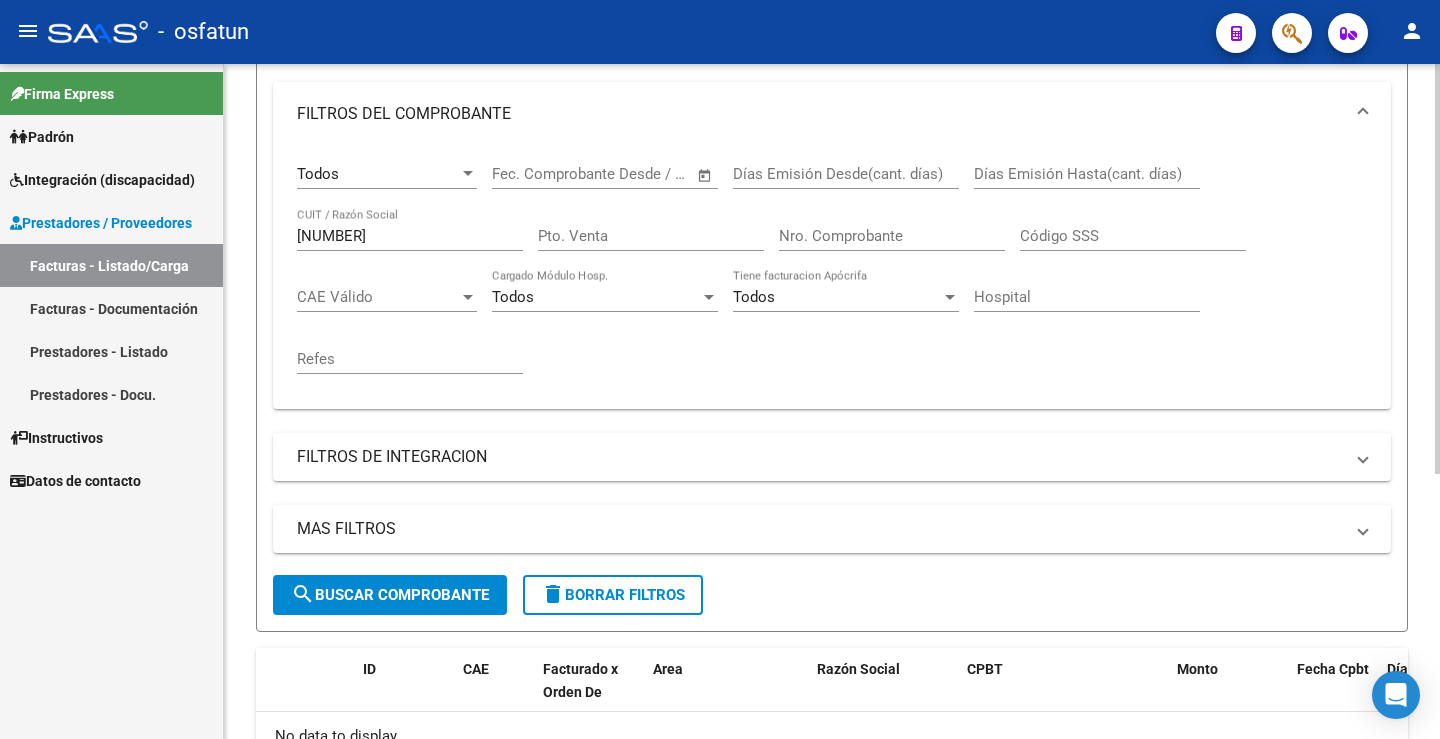 scroll, scrollTop: 300, scrollLeft: 0, axis: vertical 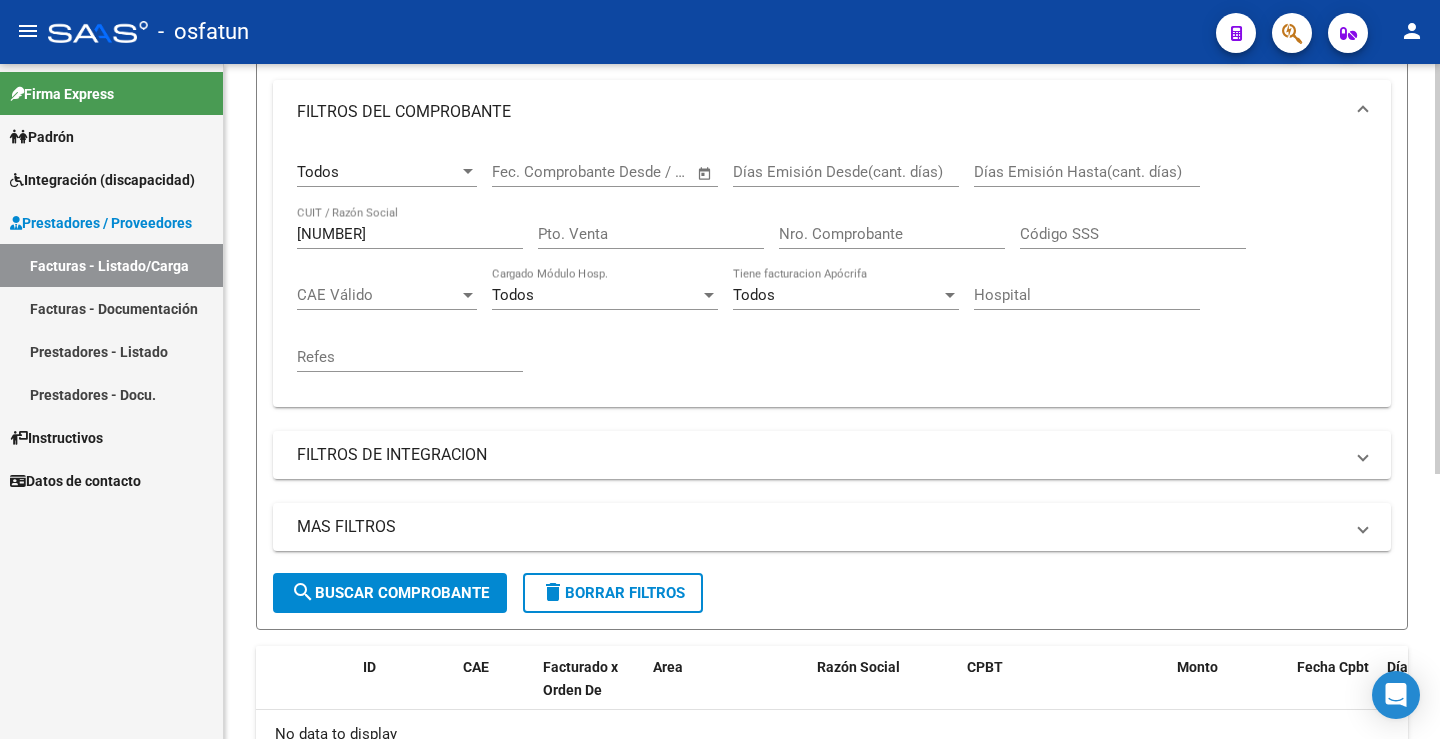 click on "search  Buscar Comprobante" 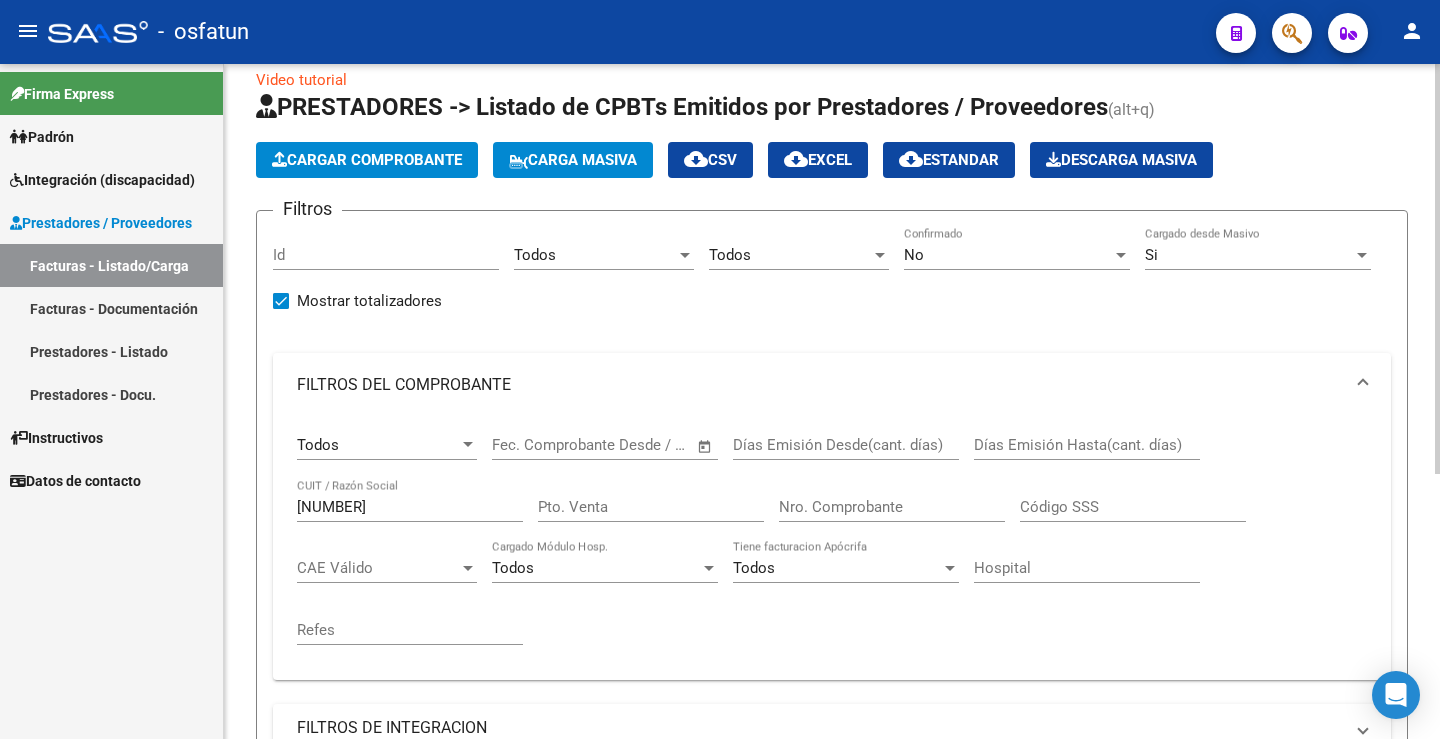 scroll, scrollTop: 0, scrollLeft: 0, axis: both 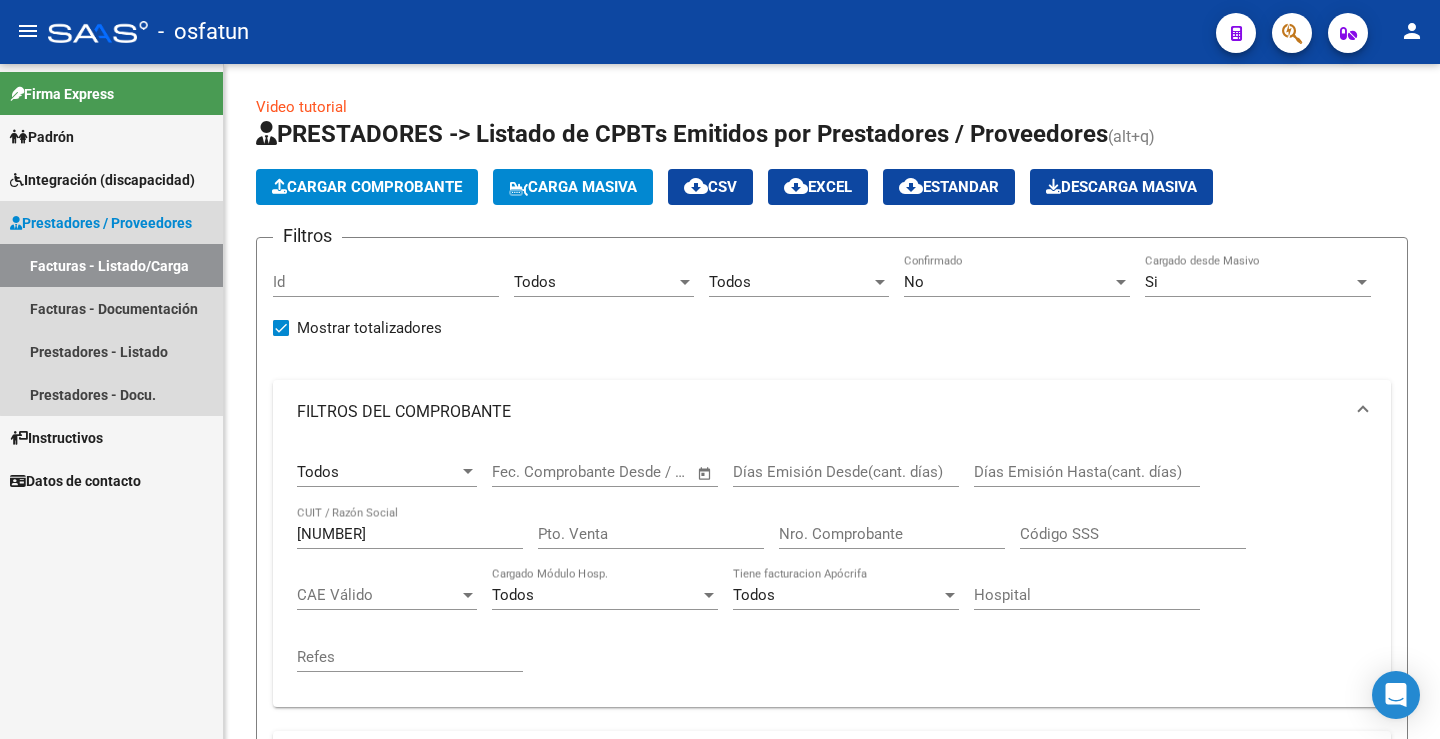 click on "Facturas - Listado/Carga" at bounding box center (111, 265) 